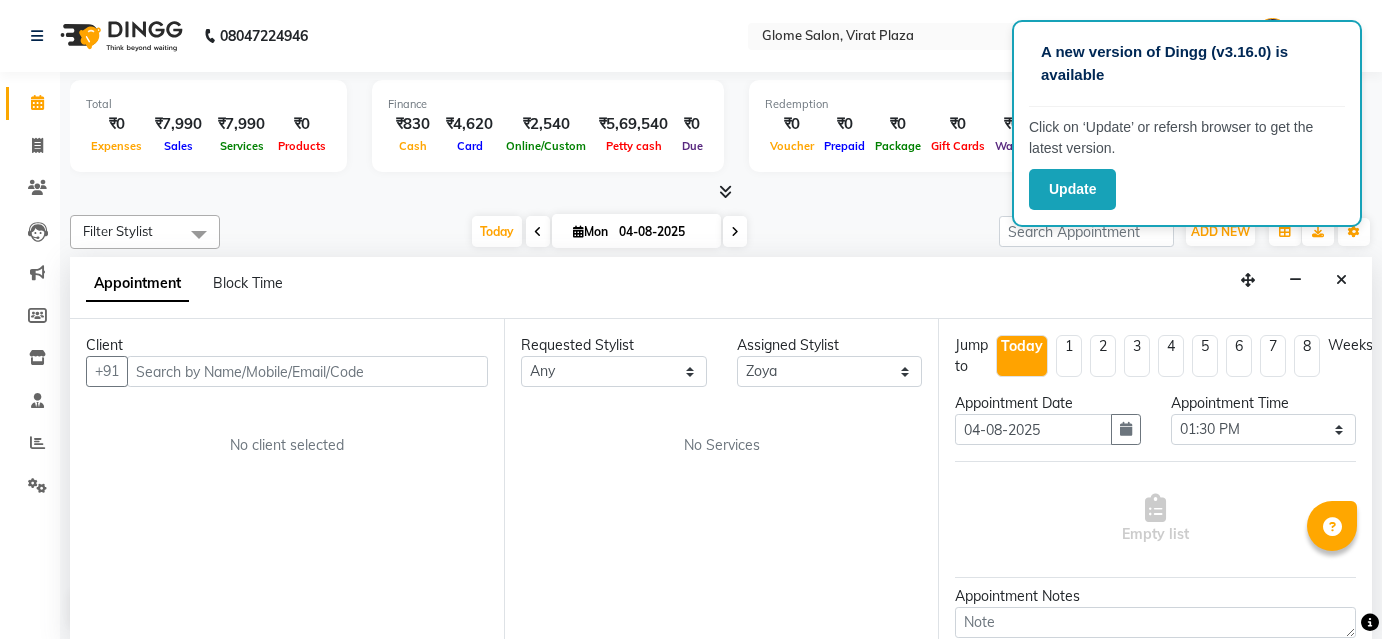 select on "63052" 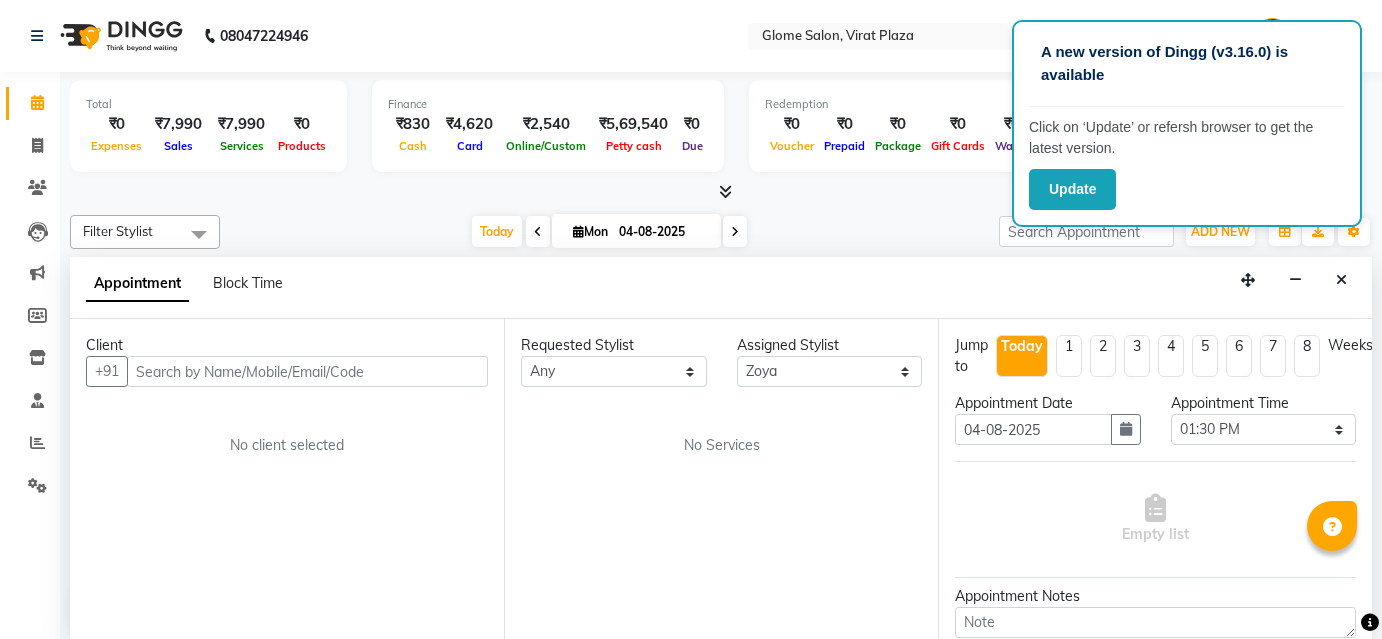 scroll, scrollTop: 0, scrollLeft: 0, axis: both 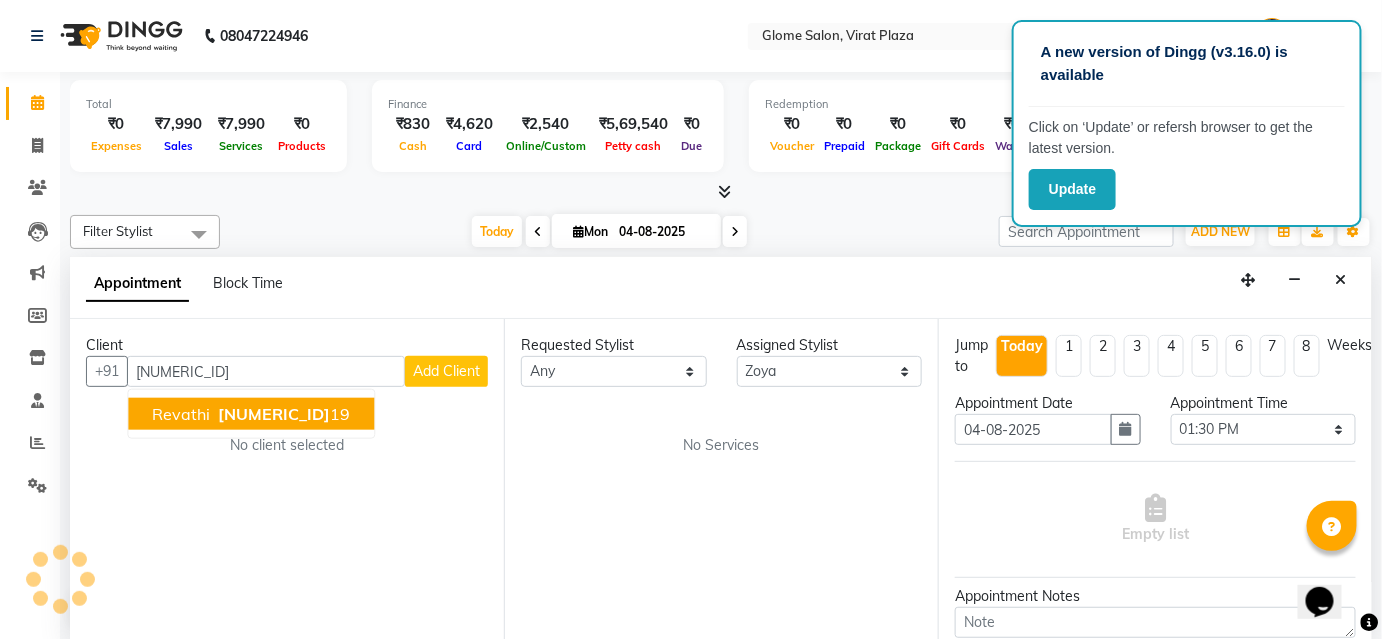 type on "[PHONE]" 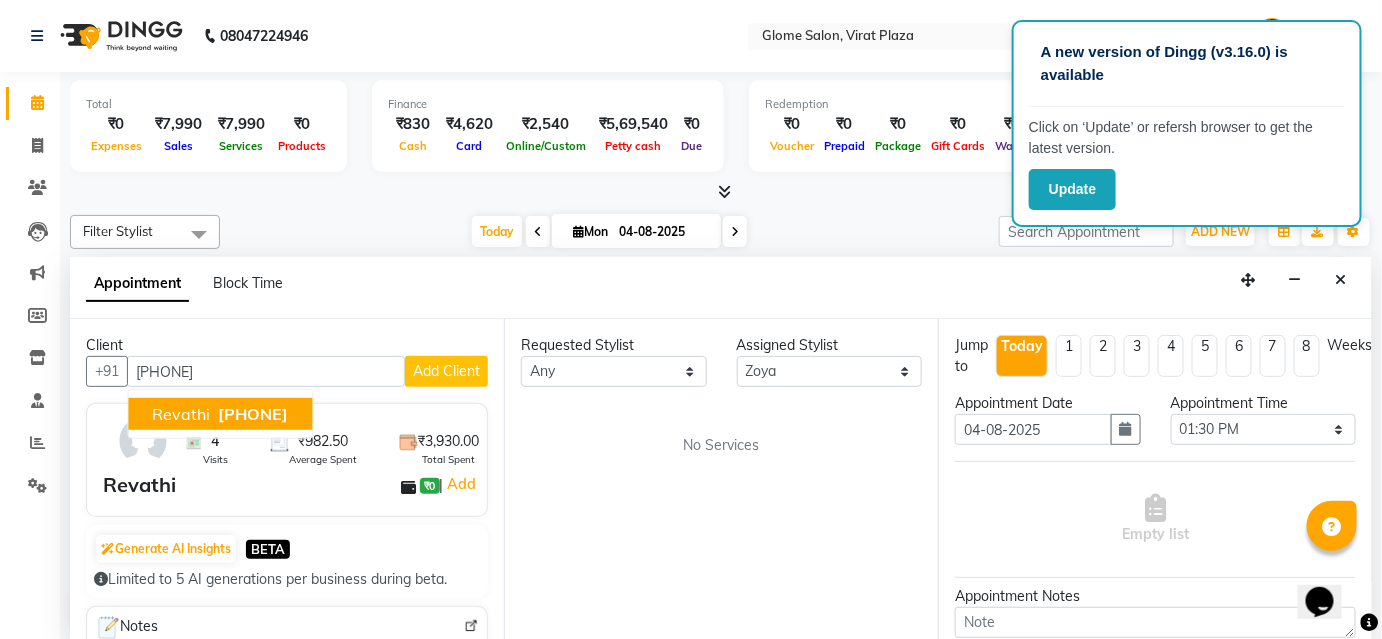 click on "[PHONE]" at bounding box center (253, 414) 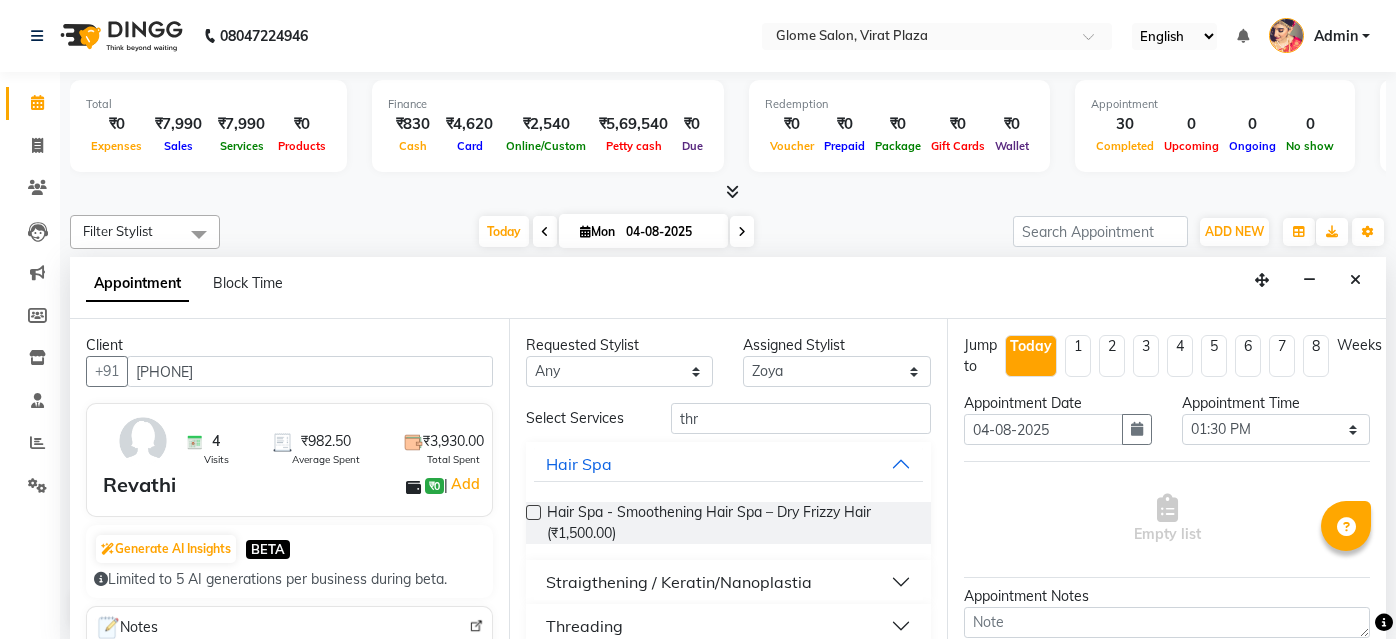 select on "63052" 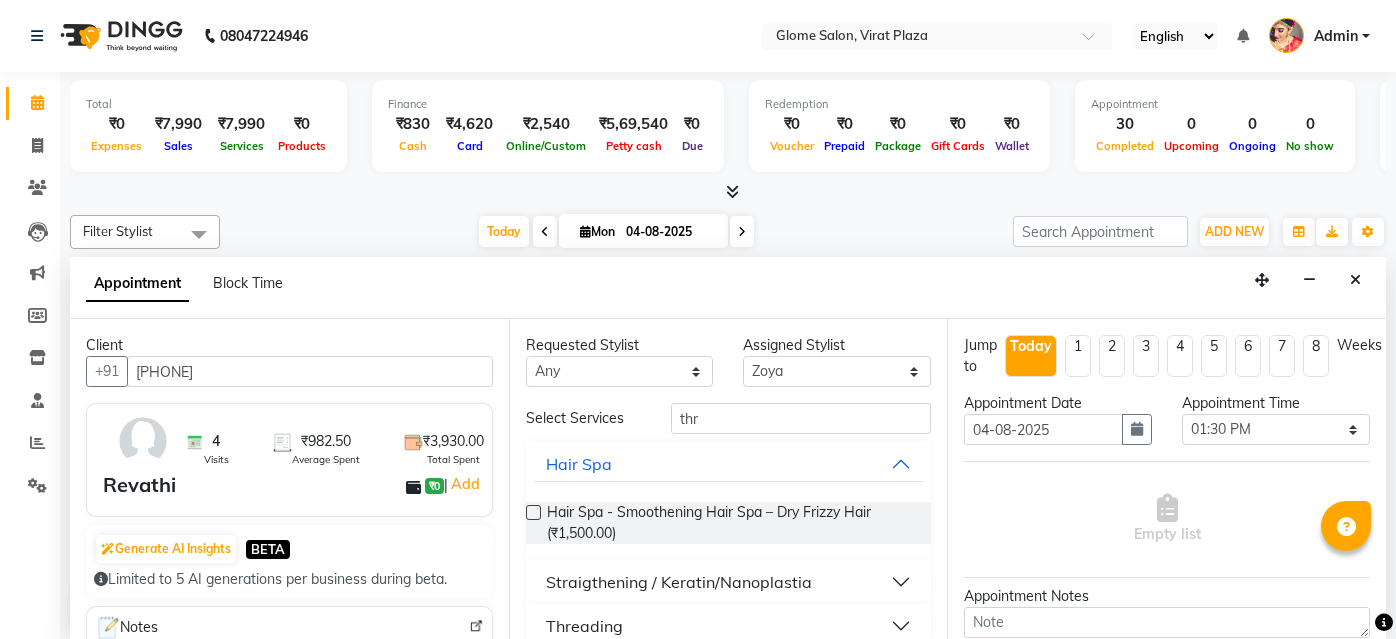 select on "810" 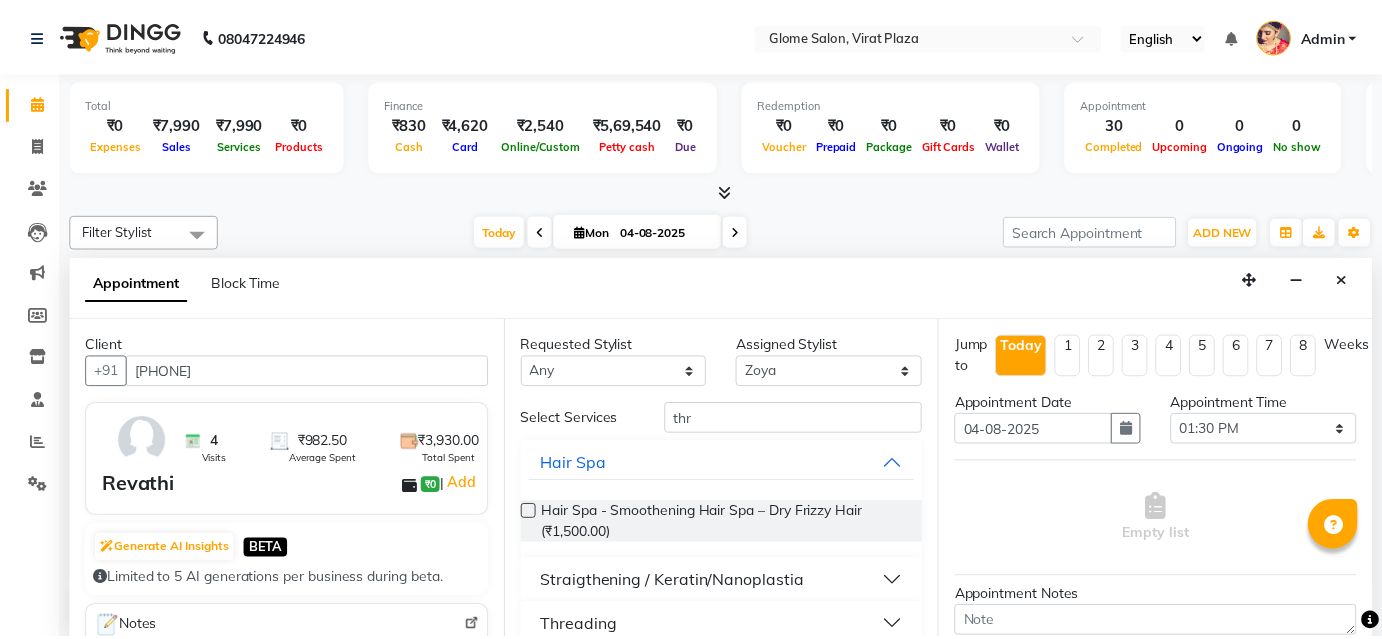 scroll, scrollTop: 0, scrollLeft: 0, axis: both 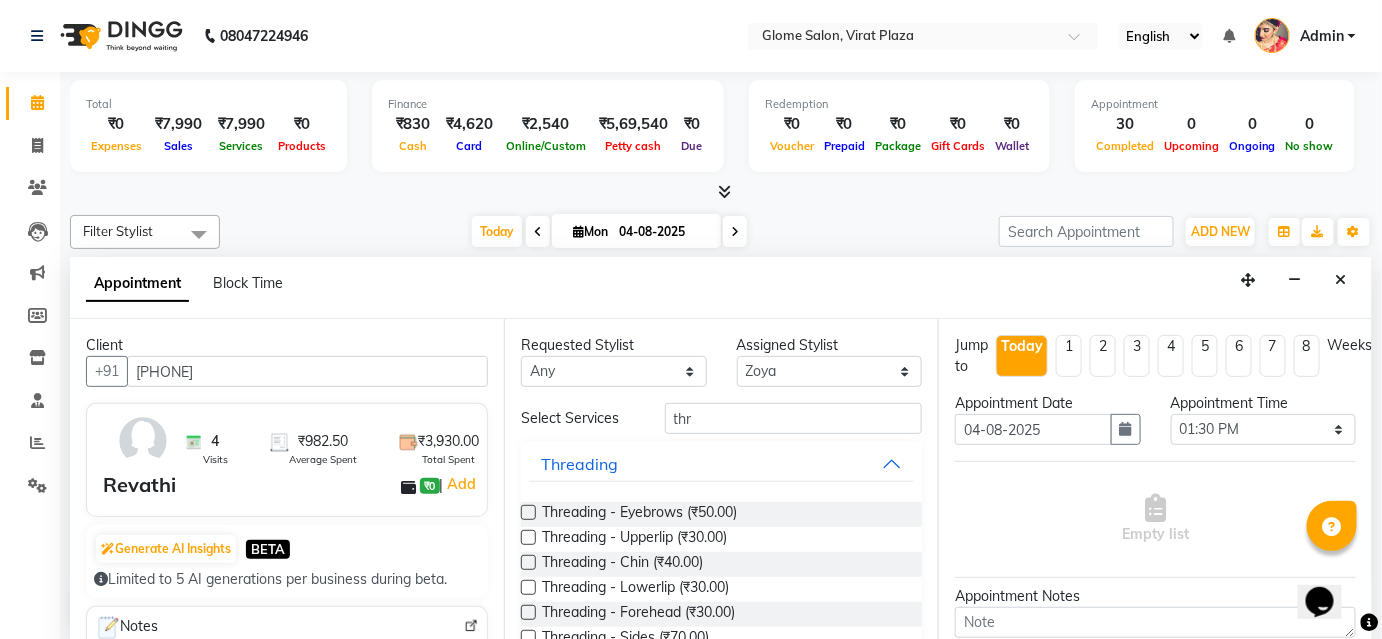 type on "thr" 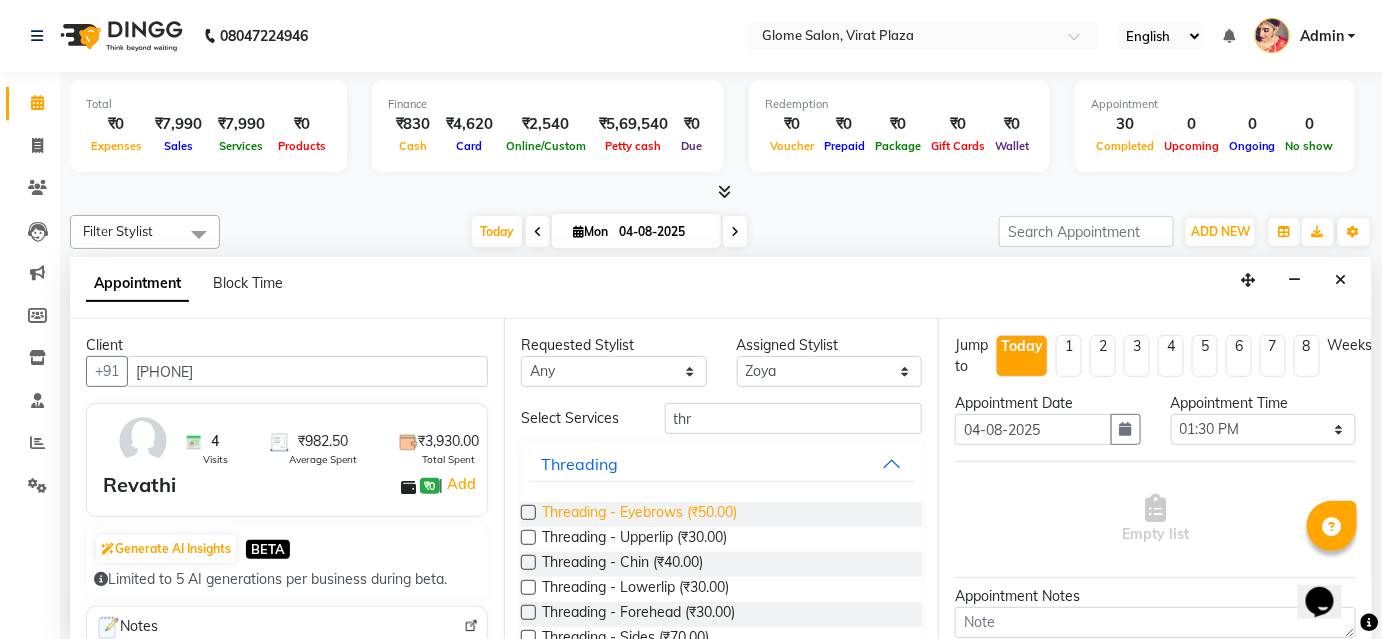 click on "Threading  - Eyebrows (₹50.00)" at bounding box center [639, 514] 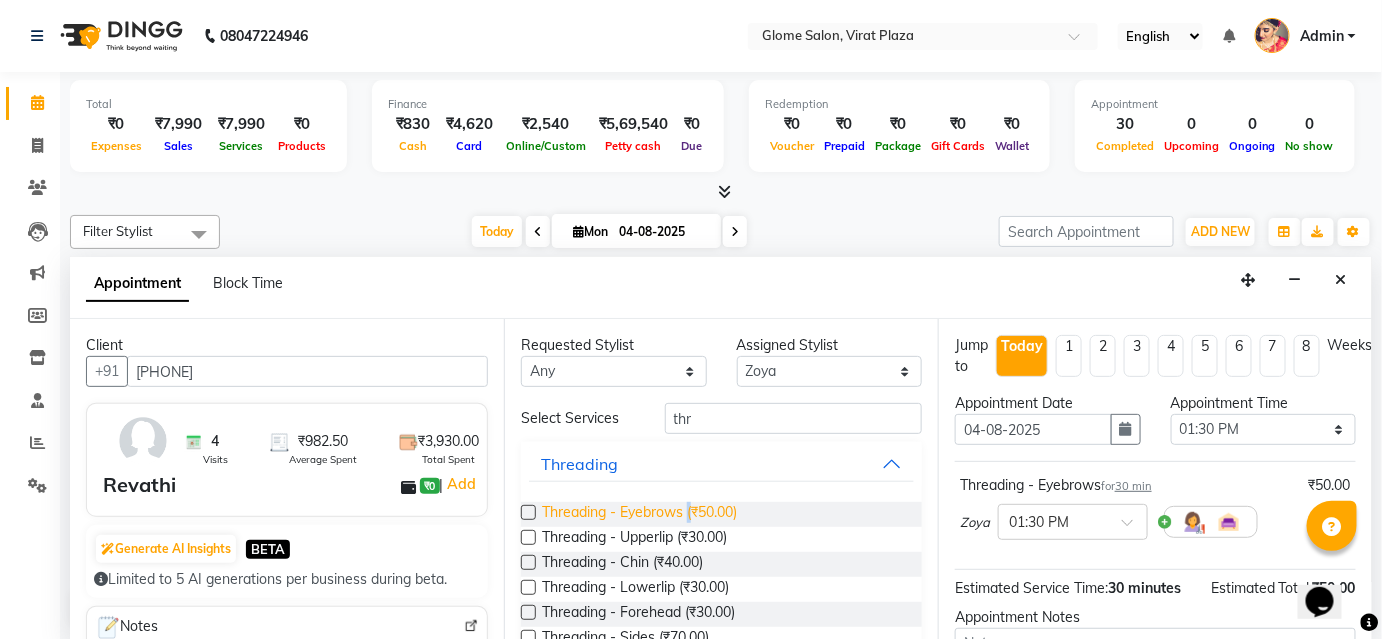 click on "Threading  - Eyebrows (₹50.00)" at bounding box center [639, 514] 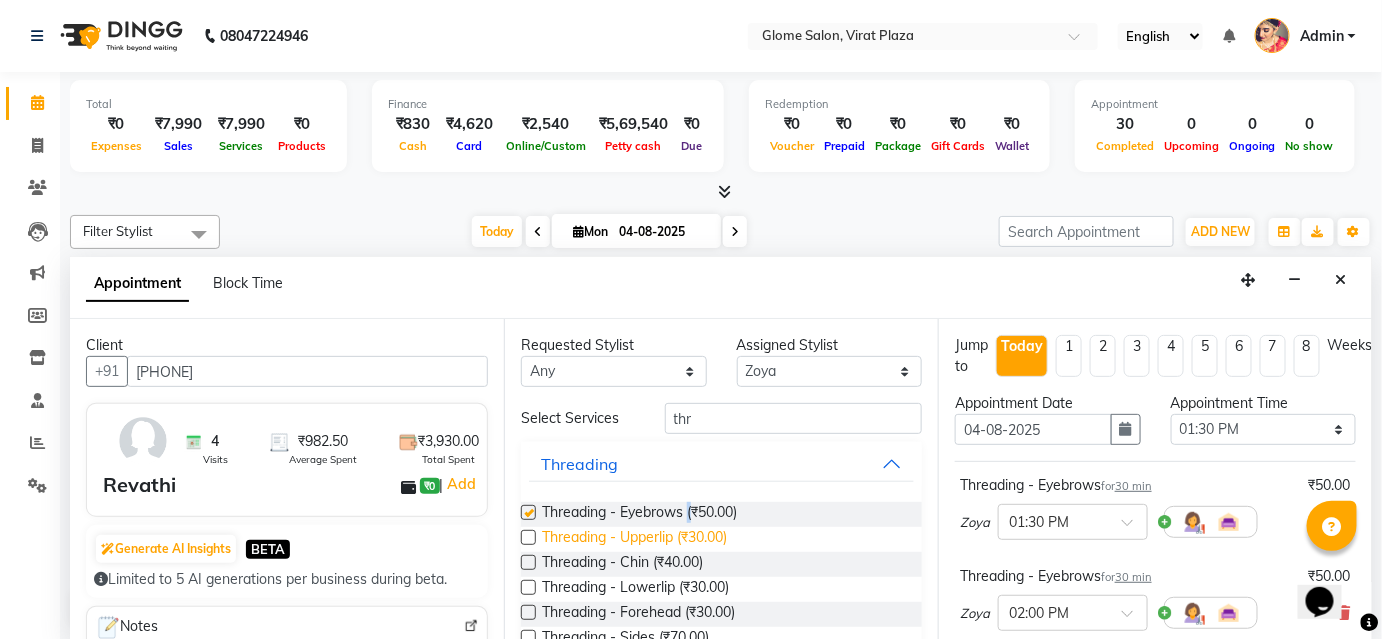 checkbox on "false" 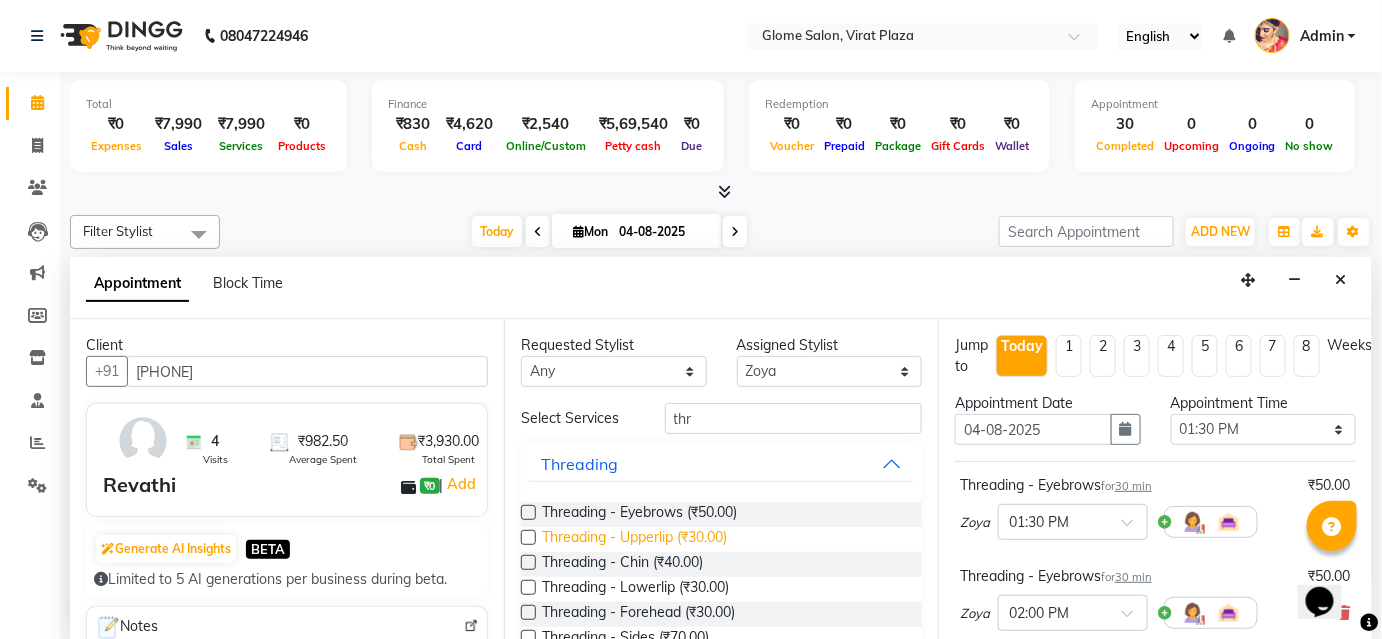 click on "Threading  - Upperlip (₹30.00)" at bounding box center [634, 539] 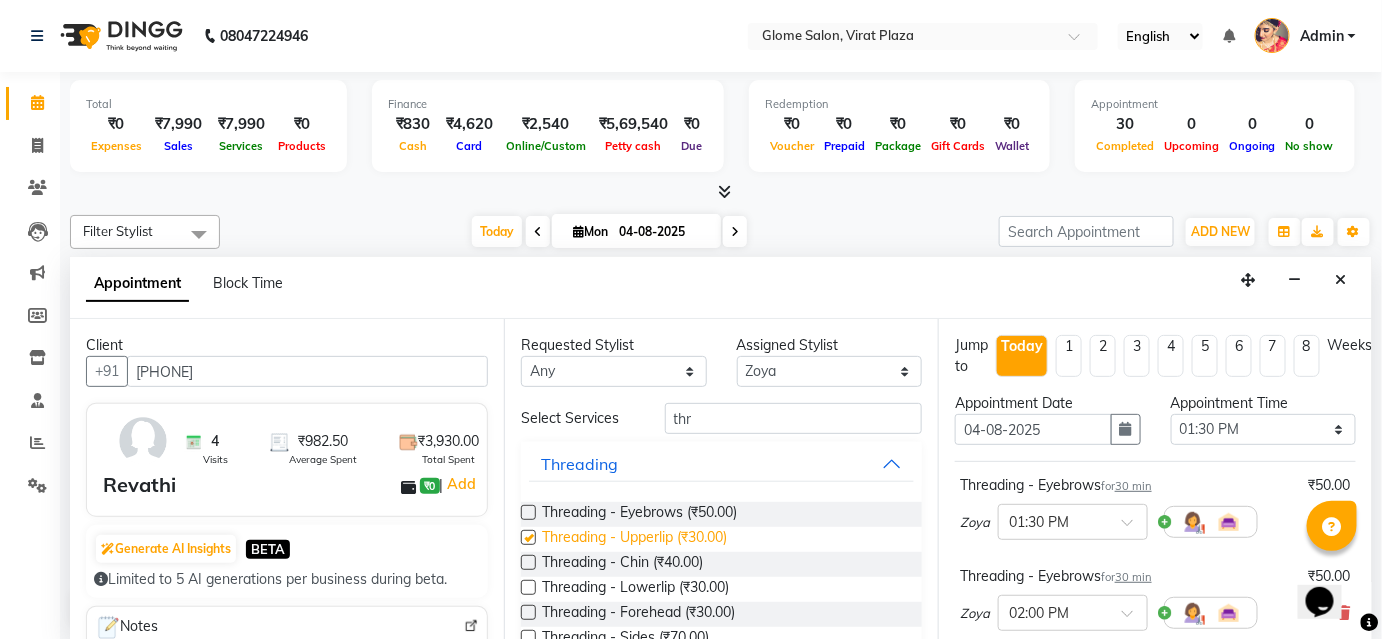 checkbox on "false" 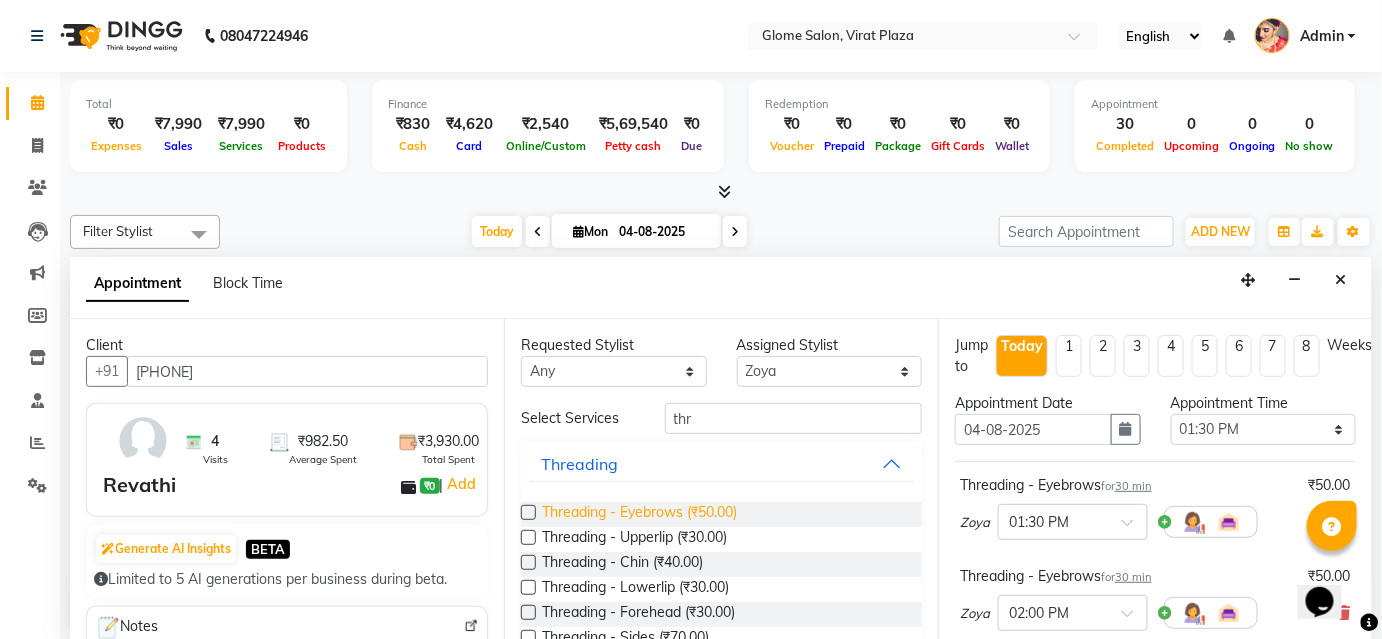 drag, startPoint x: 718, startPoint y: 610, endPoint x: 700, endPoint y: 500, distance: 111.463 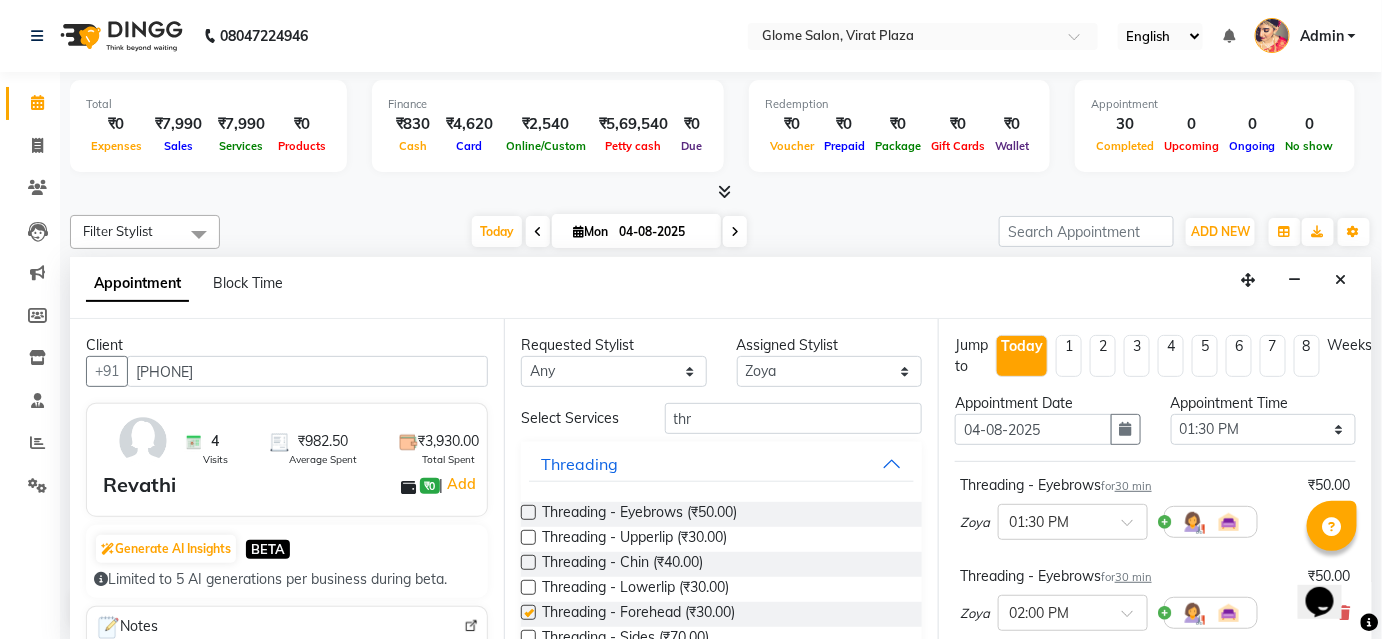 checkbox on "false" 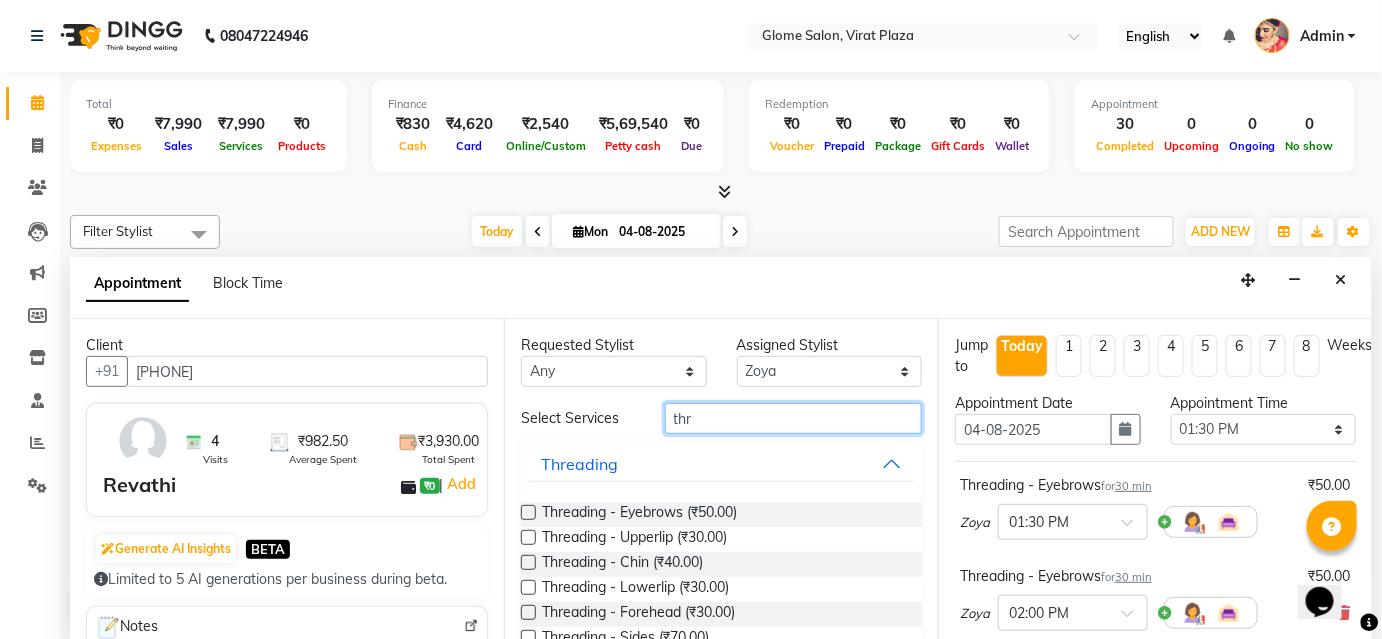 click on "thr" at bounding box center [793, 418] 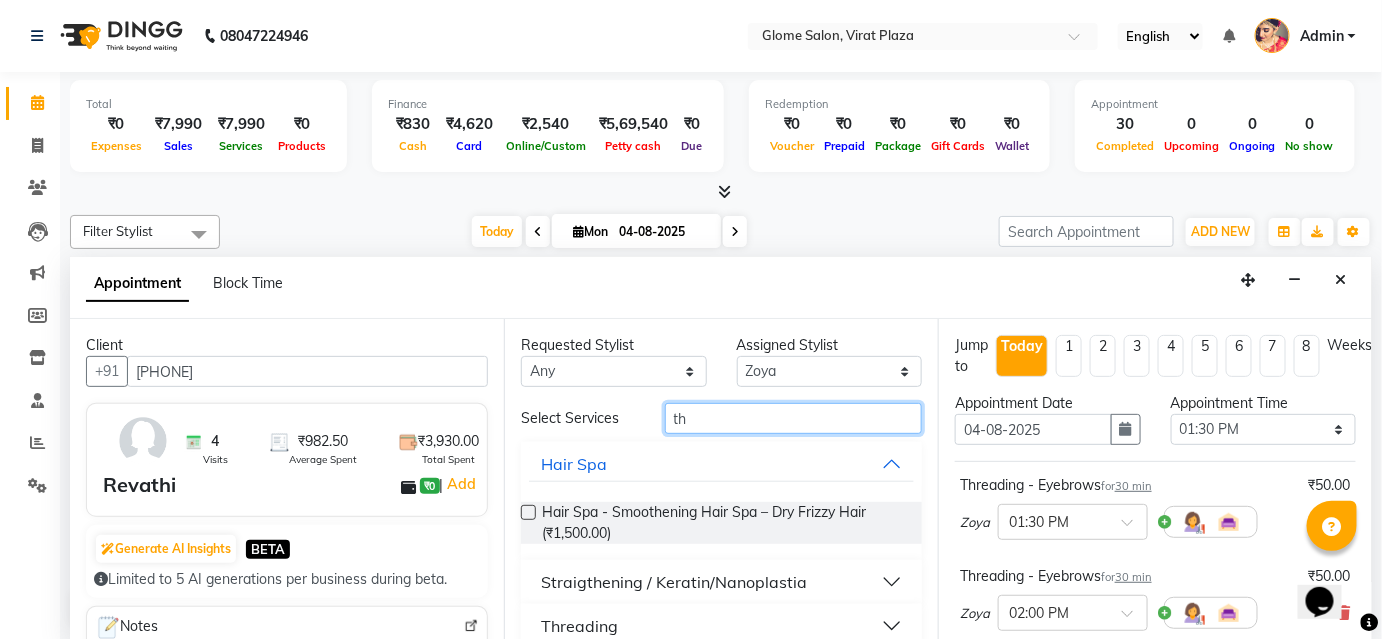 type on "t" 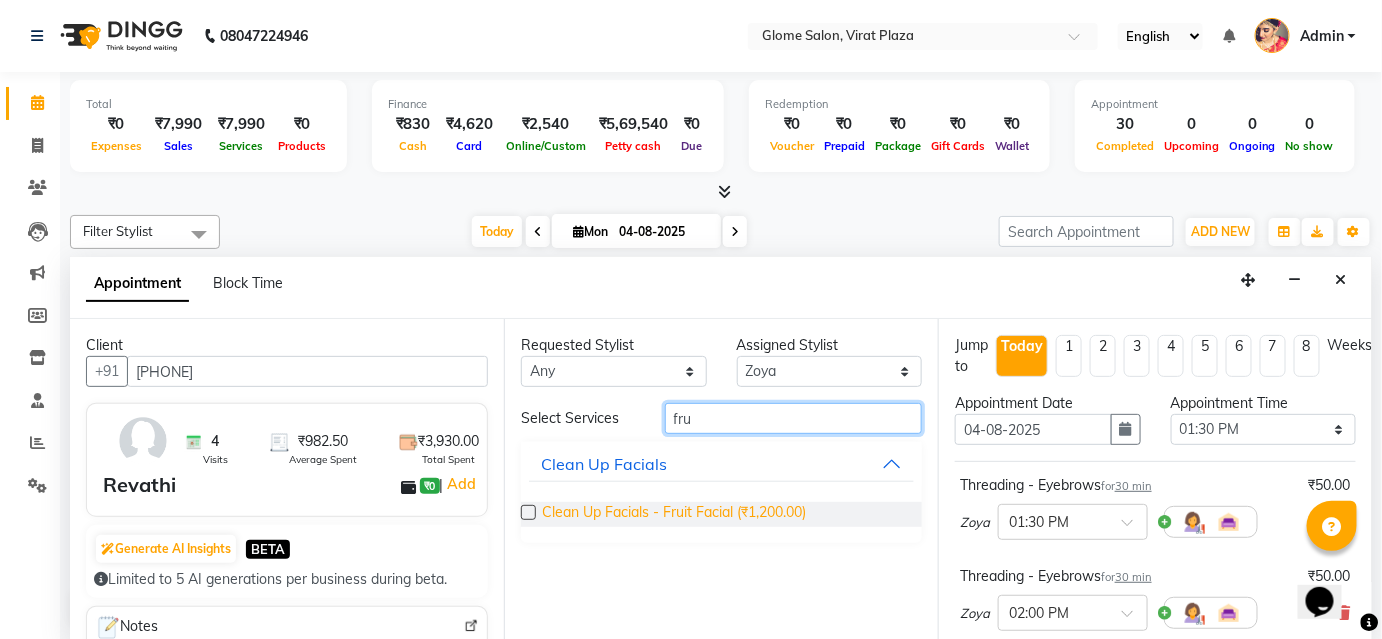 type on "fru" 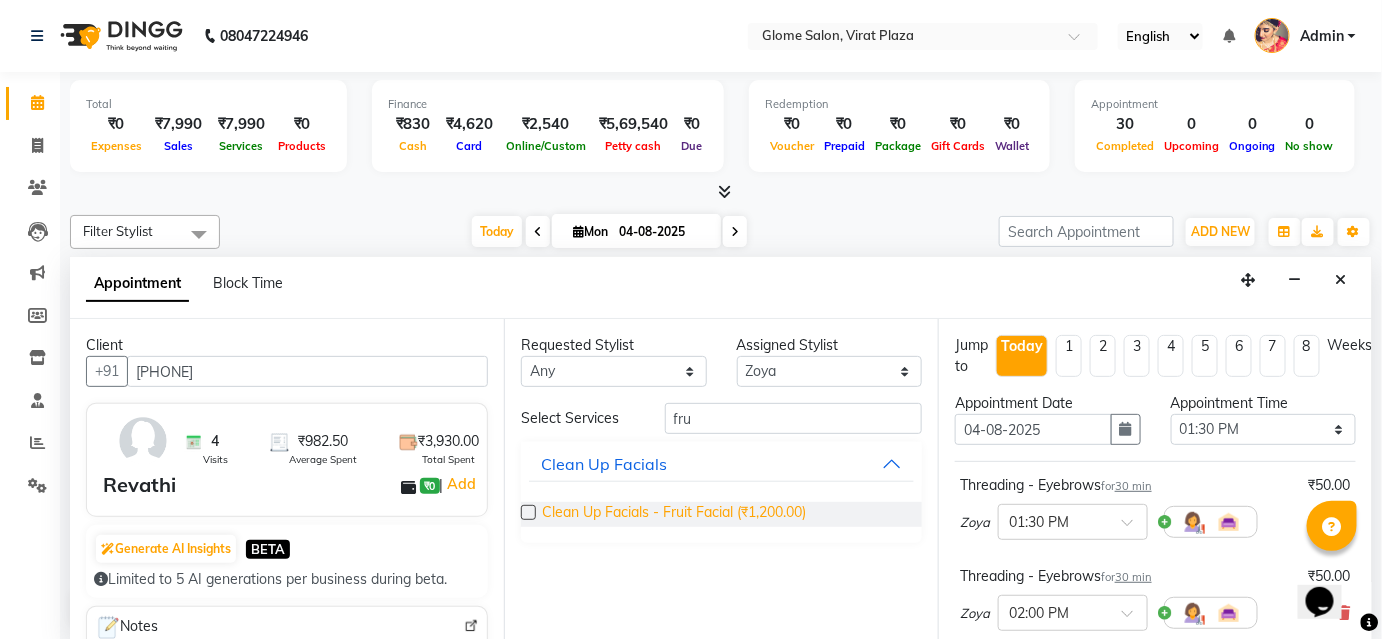click on "Clean Up Facials - Fruit Facial (₹1,200.00)" at bounding box center [674, 514] 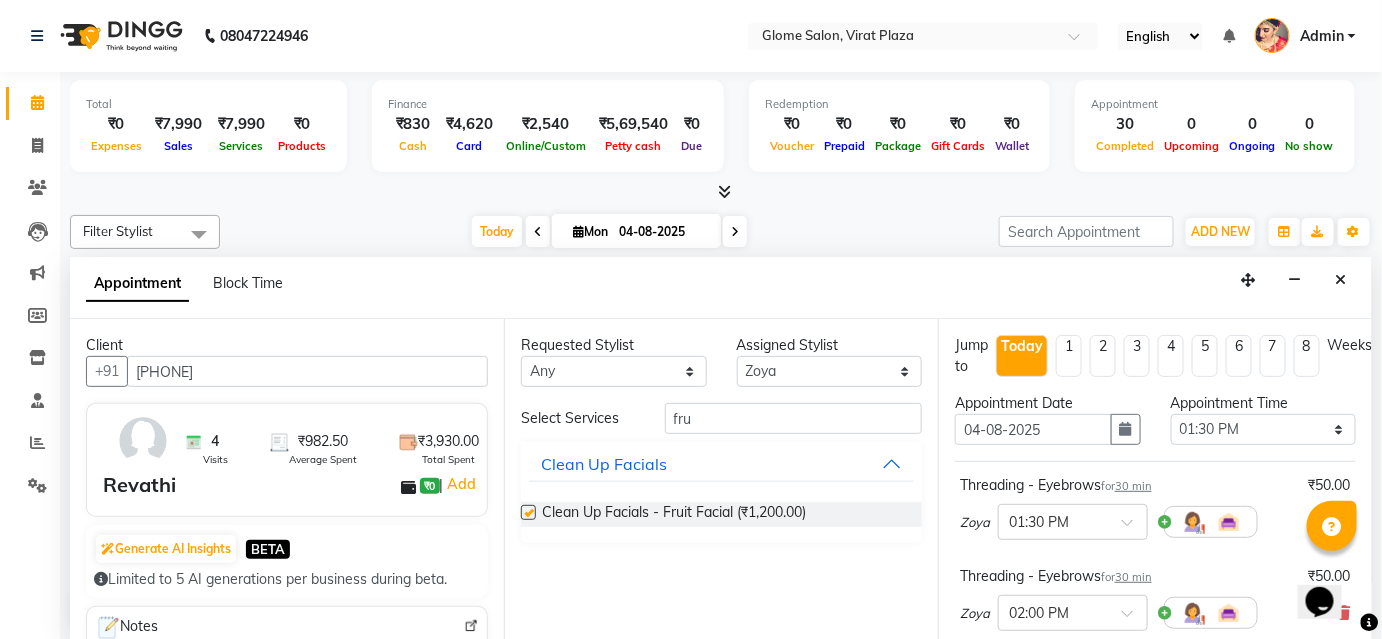 checkbox on "false" 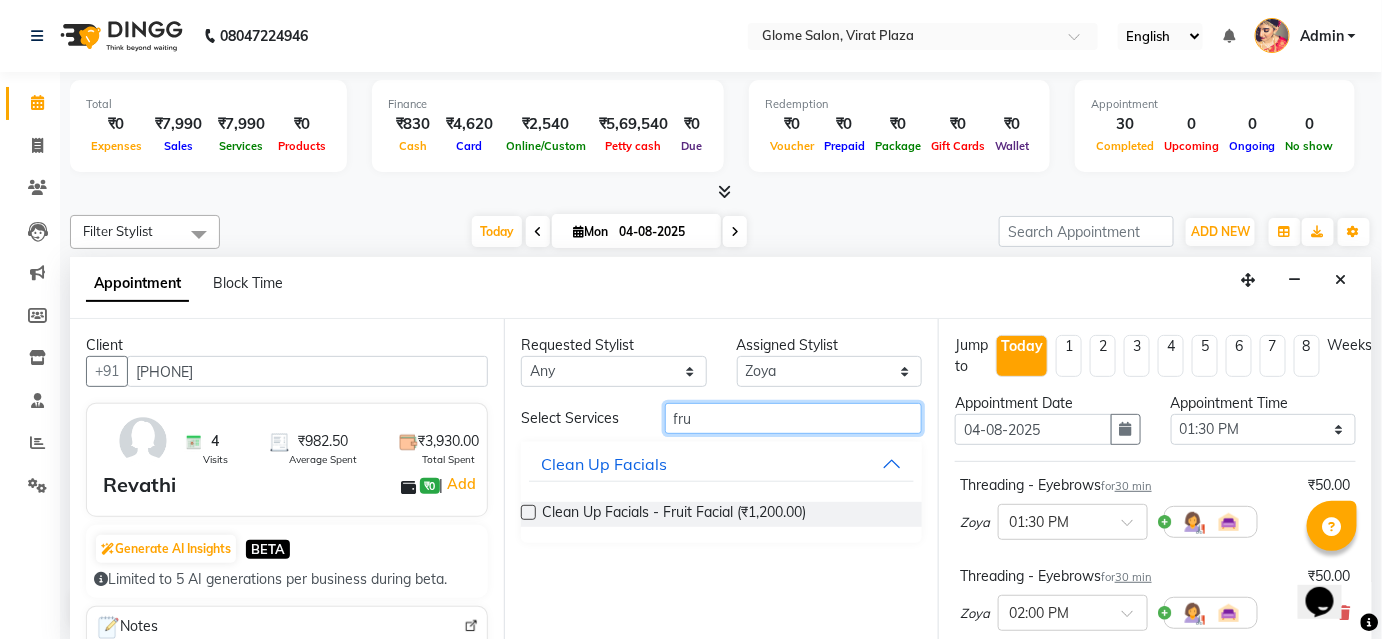 click on "fru" at bounding box center [793, 418] 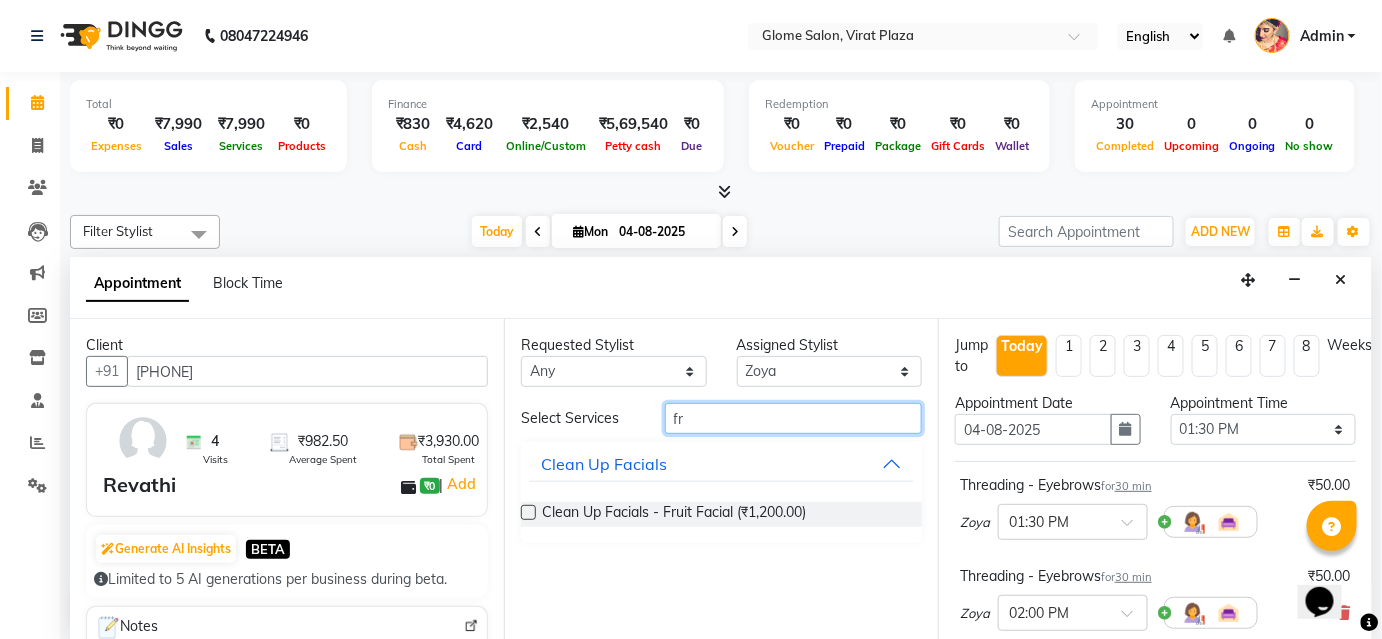 type on "f" 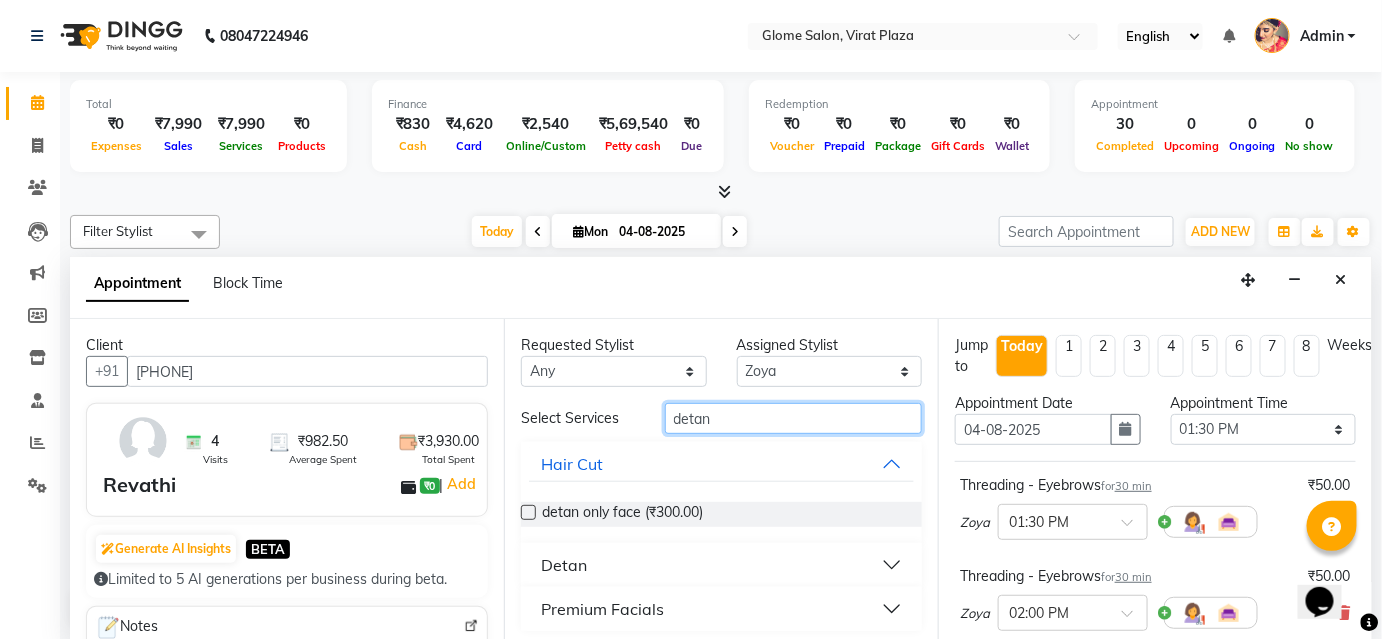 type on "detan" 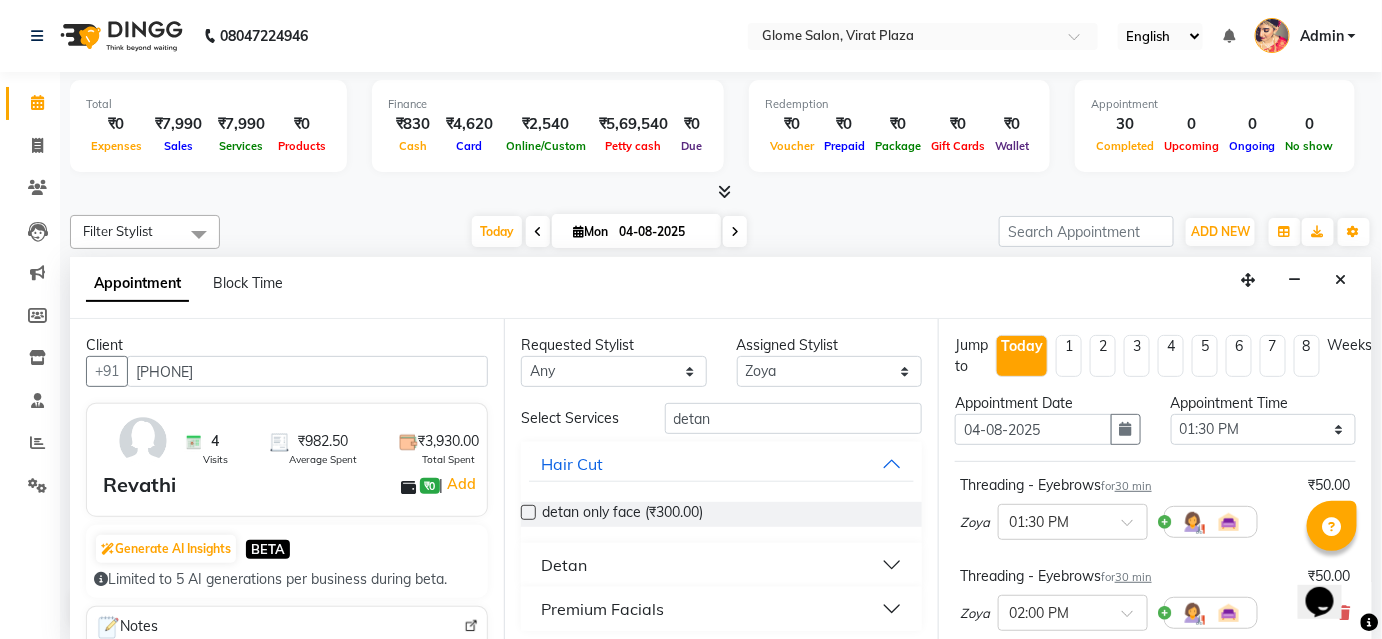 click on "Detan" at bounding box center (721, 565) 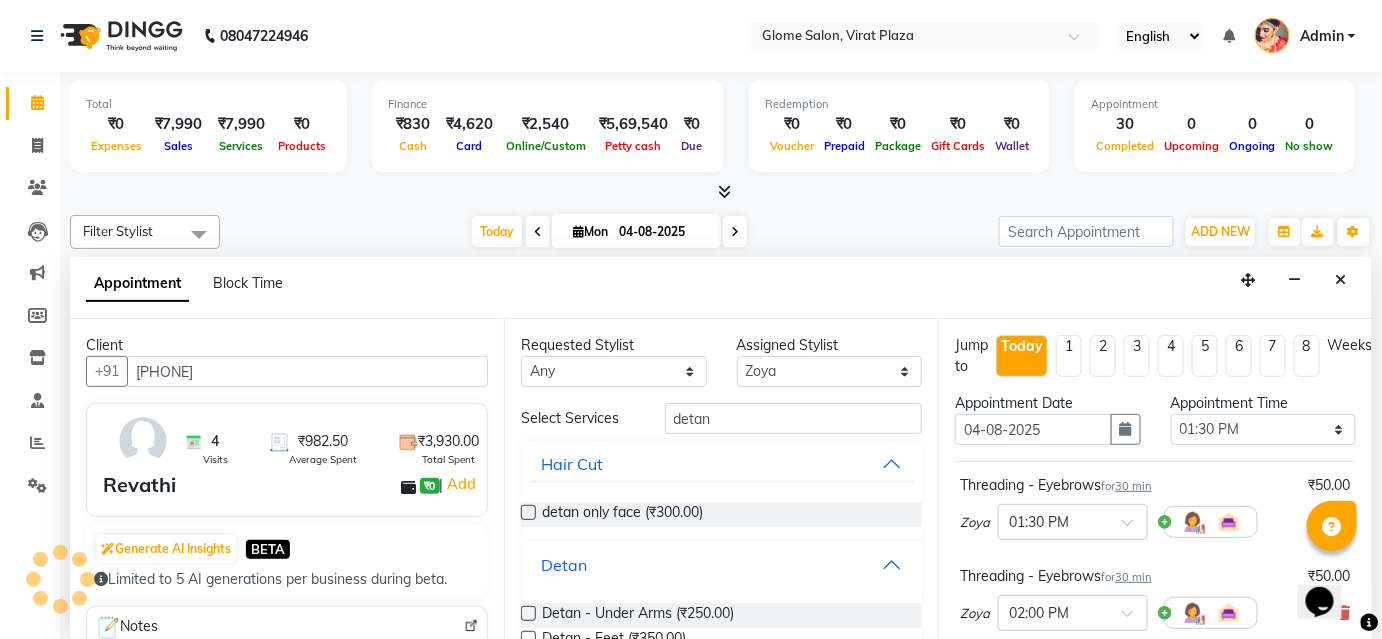 scroll, scrollTop: 90, scrollLeft: 0, axis: vertical 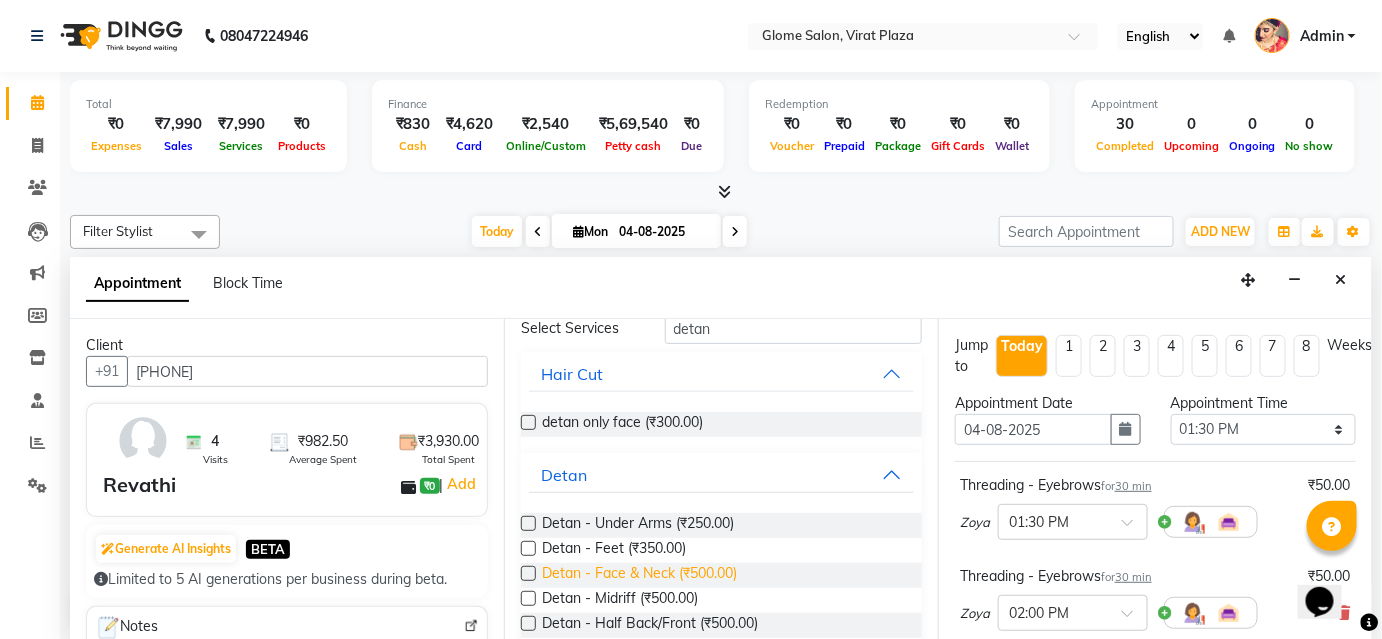 click on "Detan  - Face & Neck (₹500.00)" at bounding box center (639, 575) 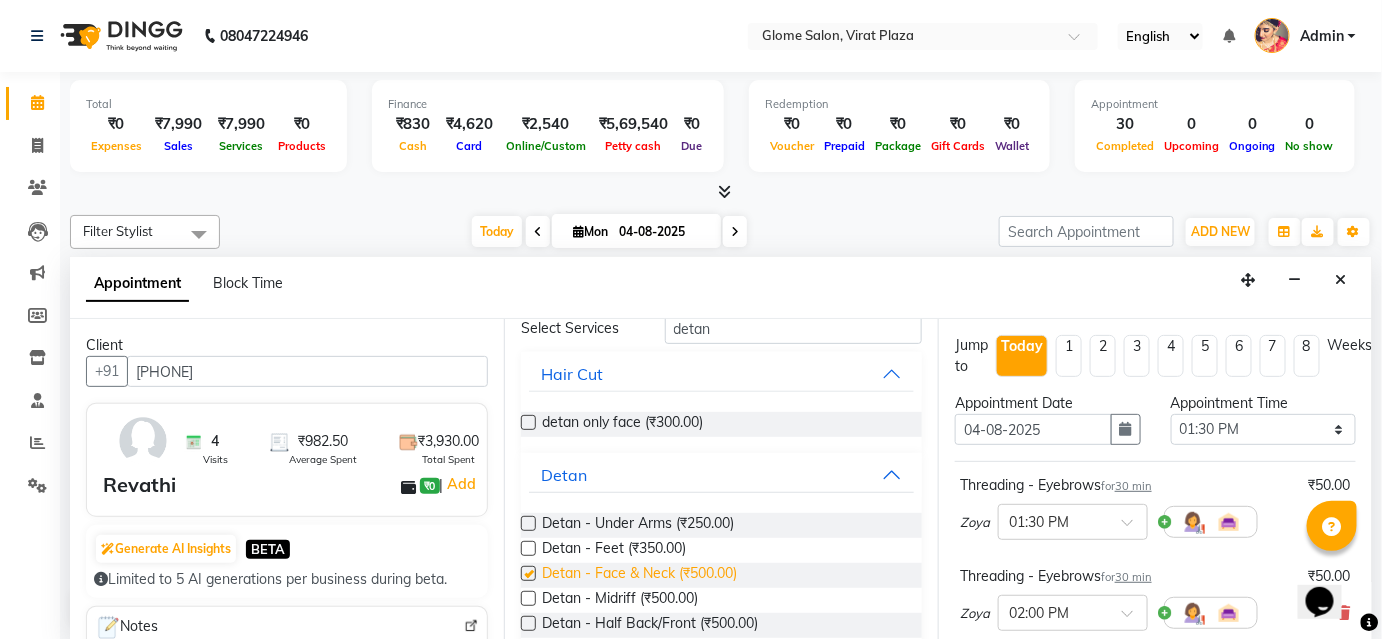 checkbox on "false" 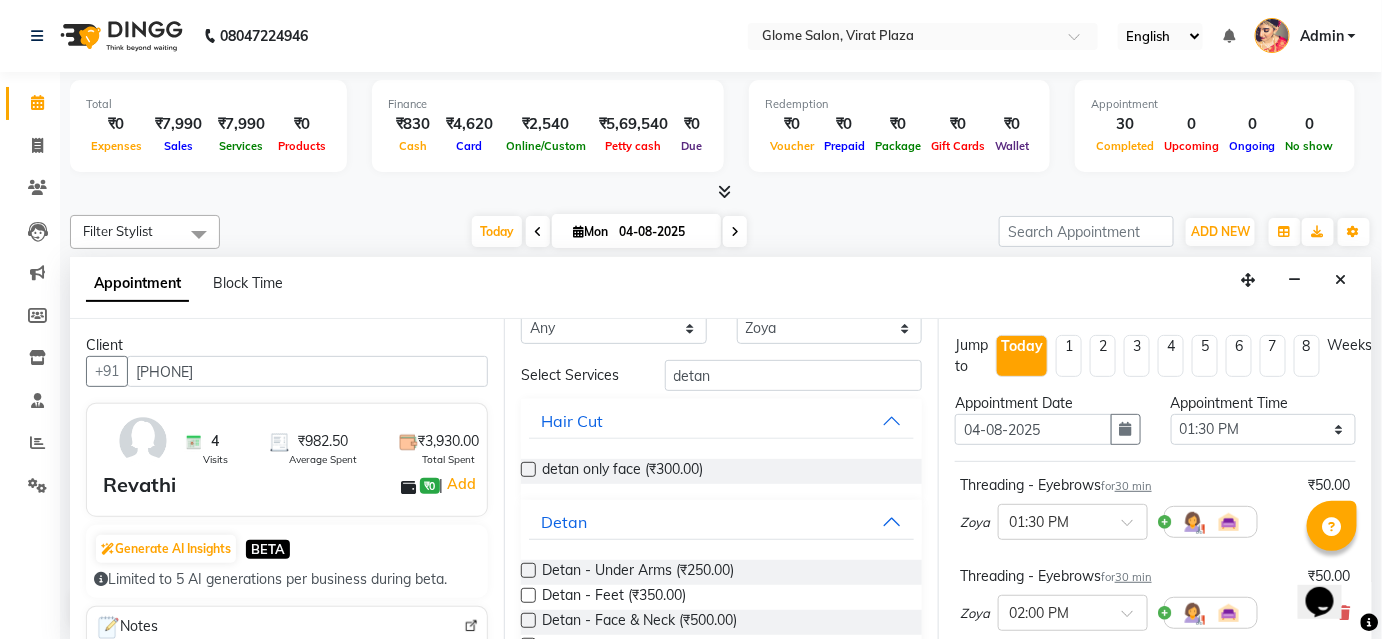 scroll, scrollTop: 0, scrollLeft: 0, axis: both 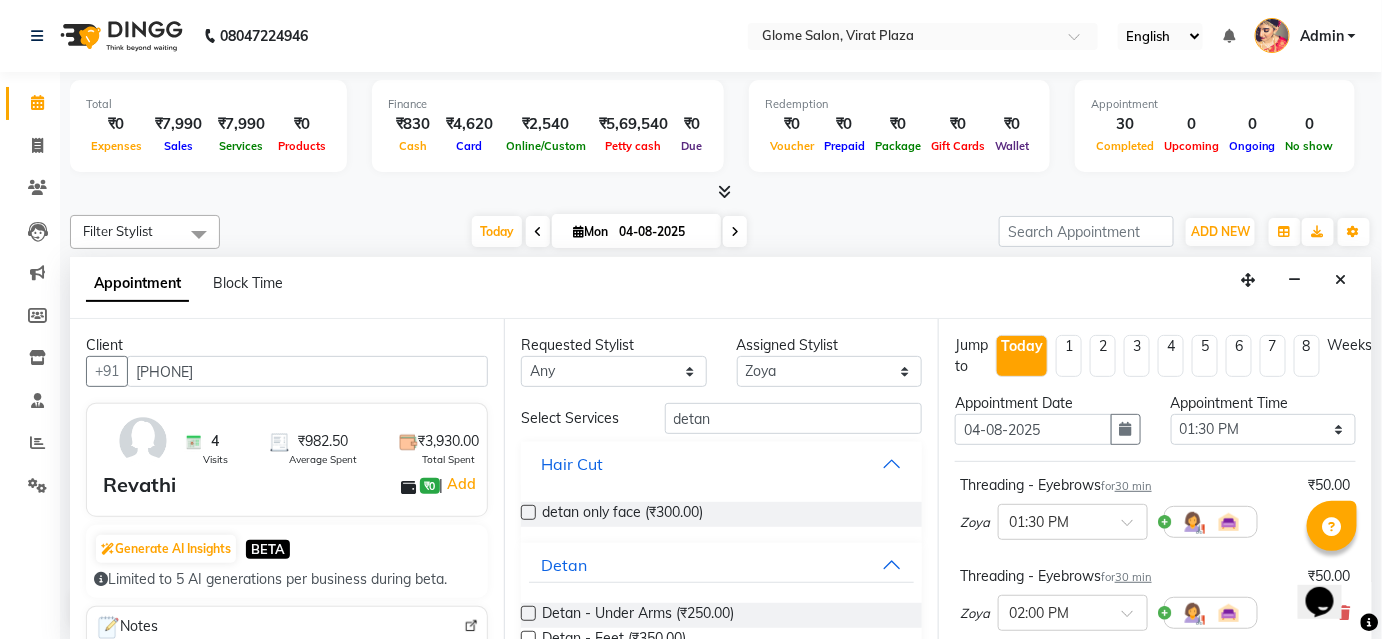 click on "Hair Cut" at bounding box center (721, 464) 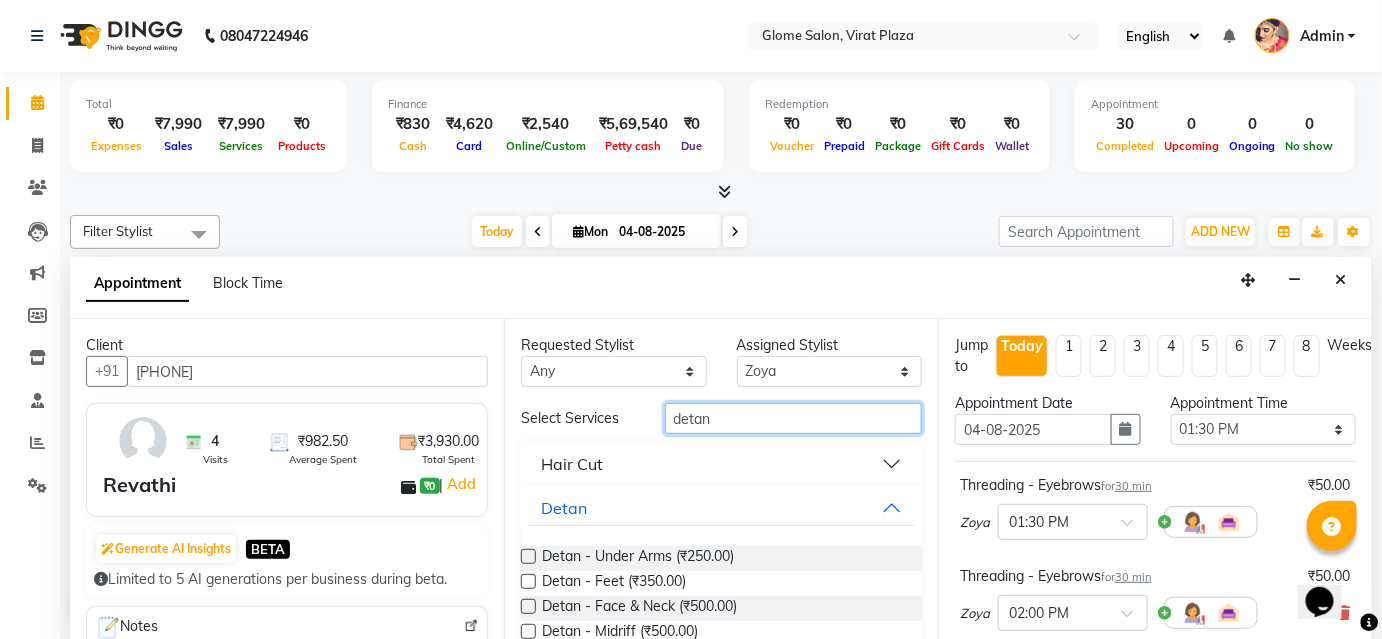 click on "detan" at bounding box center [793, 418] 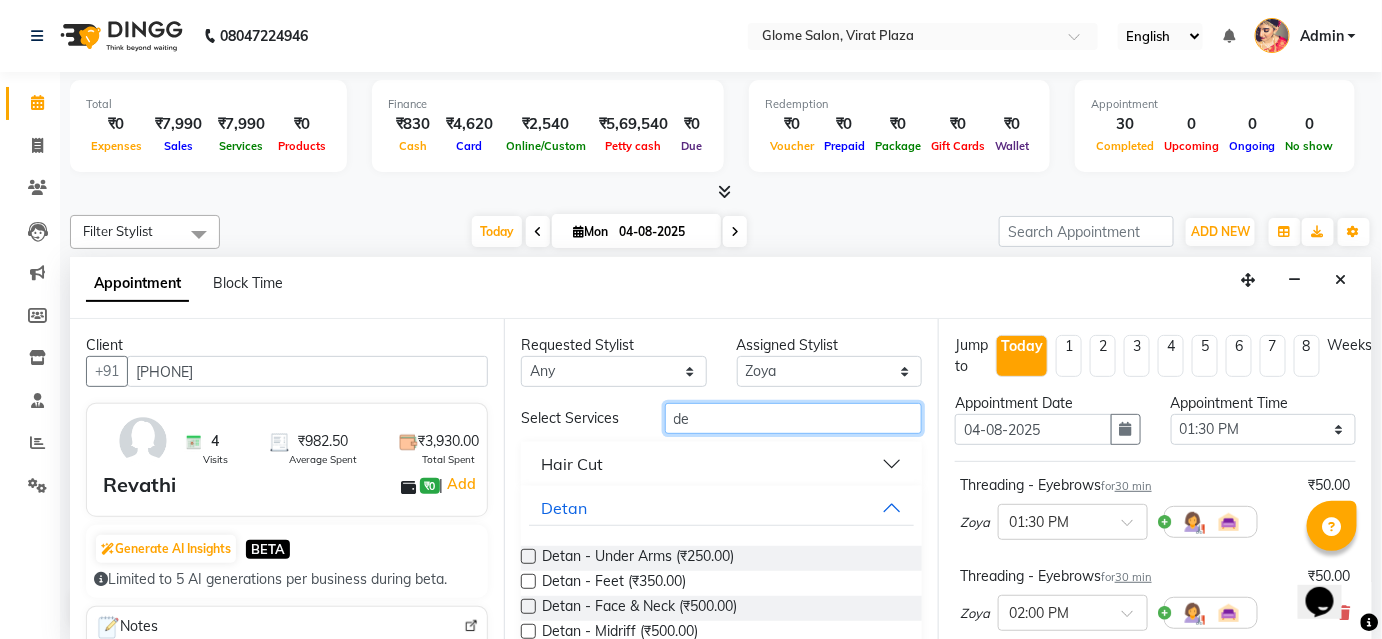 type on "d" 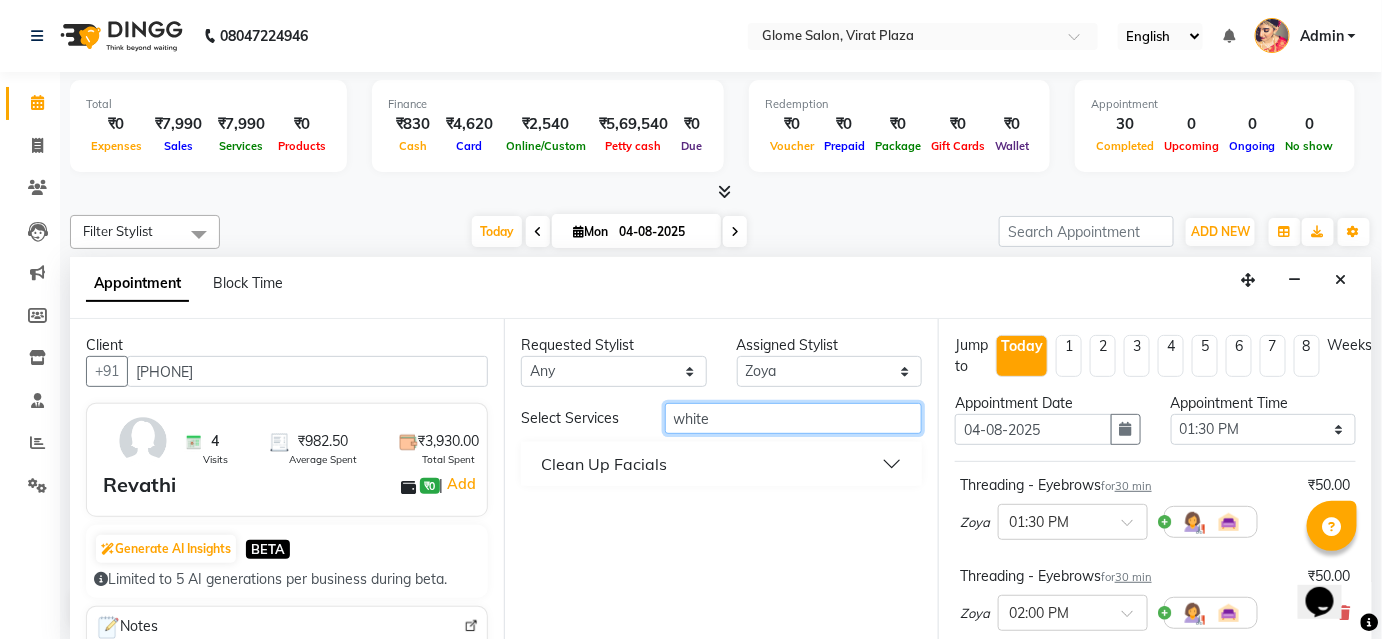 type on "white" 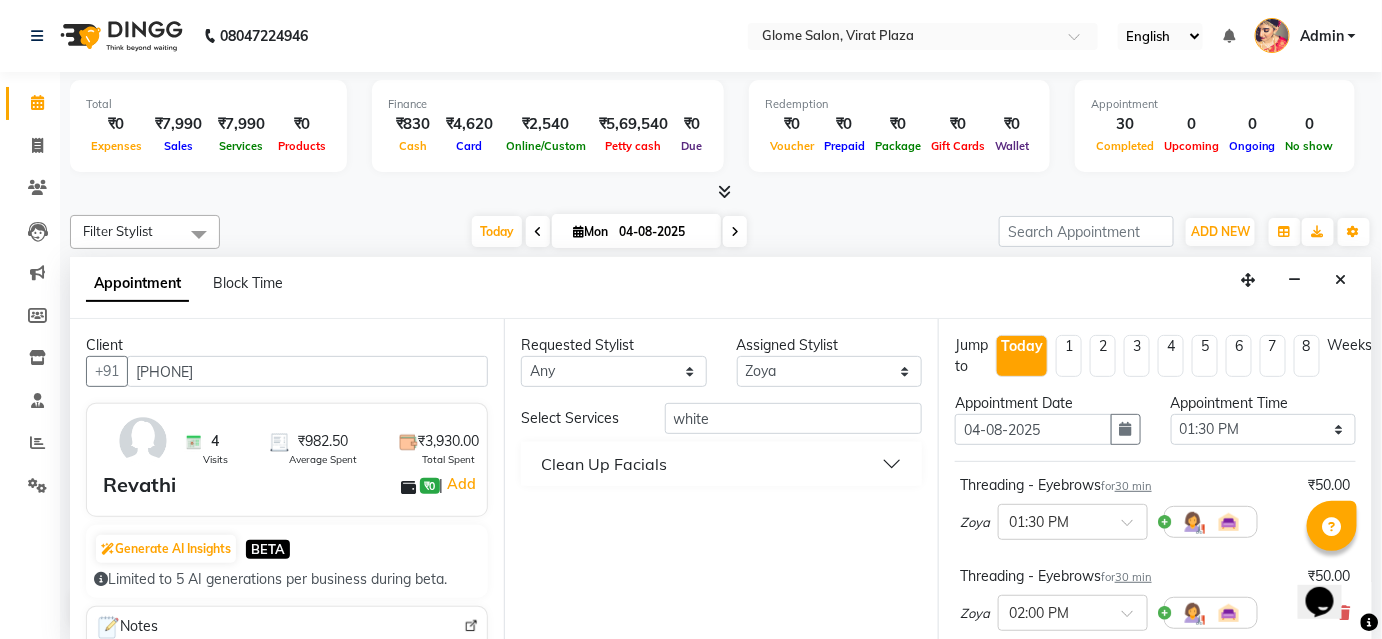 click on "Clean Up Facials" at bounding box center [721, 464] 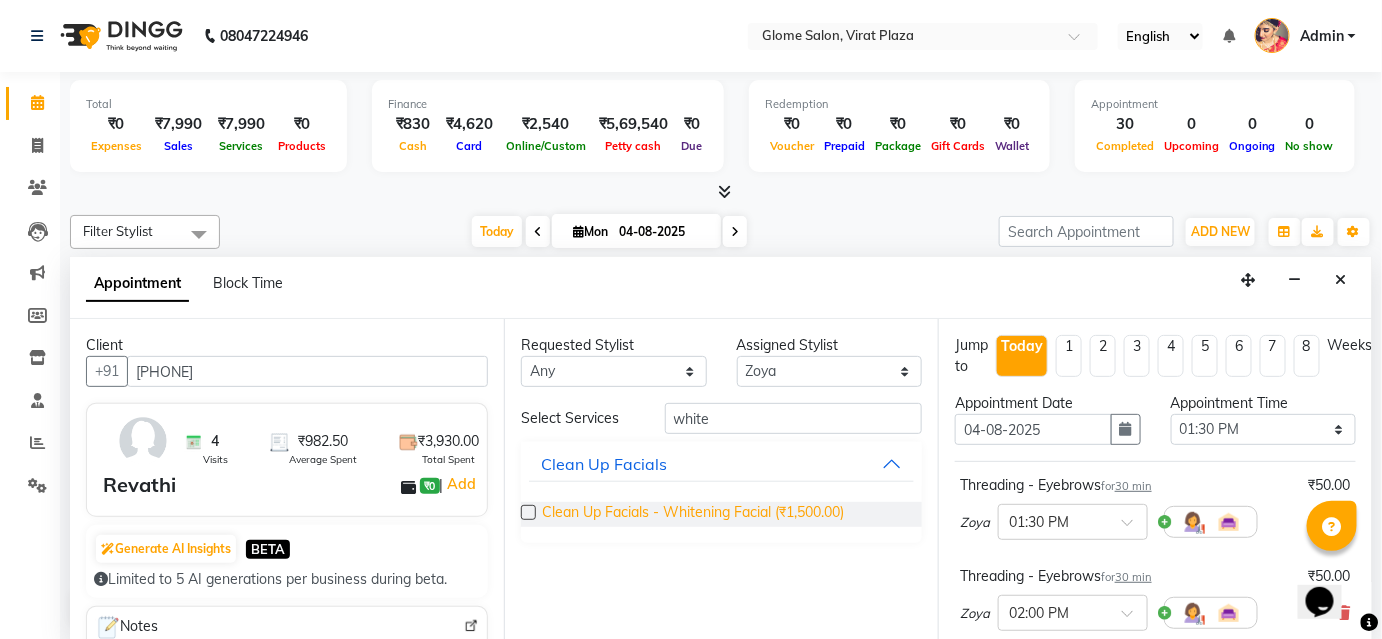 click on "Clean Up Facials - Whitening Facial (₹1,500.00)" at bounding box center [693, 514] 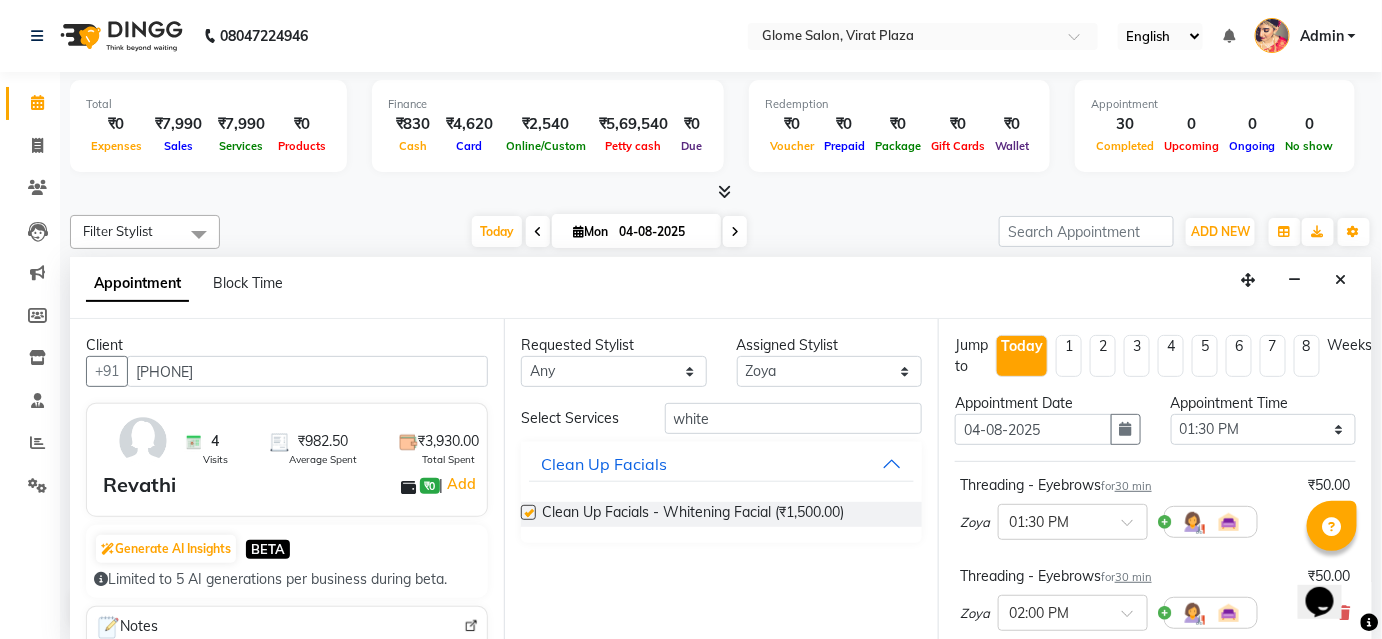 checkbox on "false" 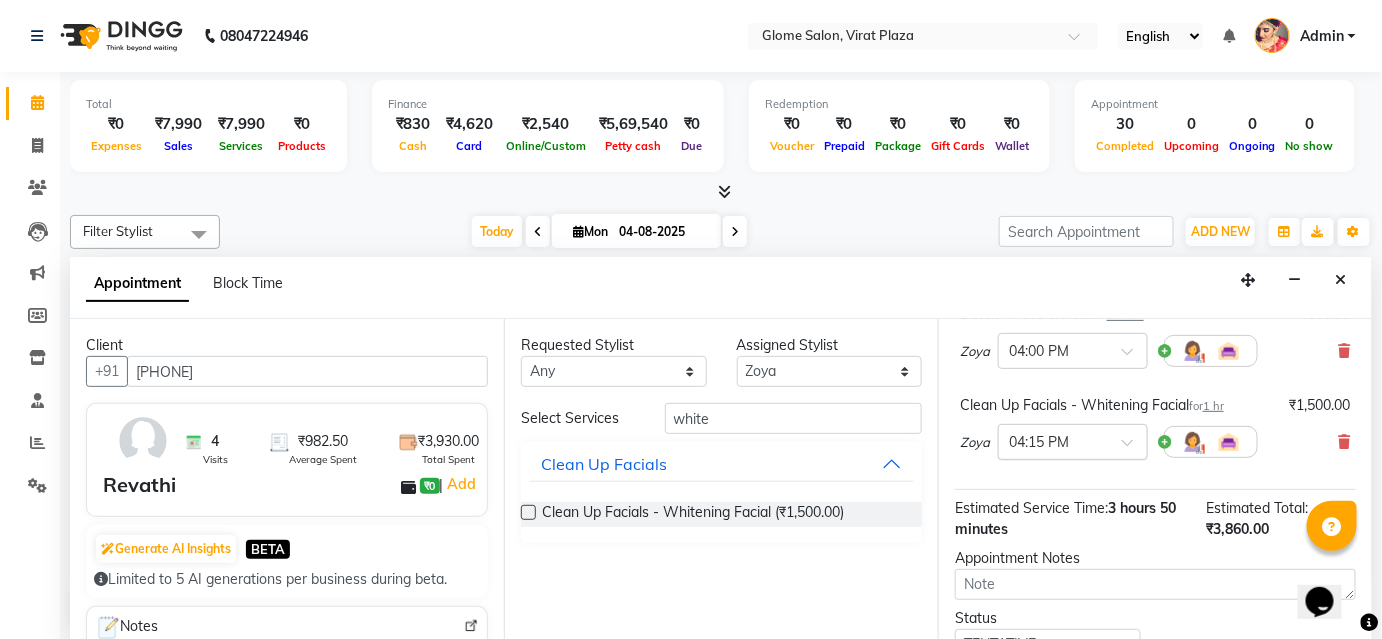 scroll, scrollTop: 861, scrollLeft: 0, axis: vertical 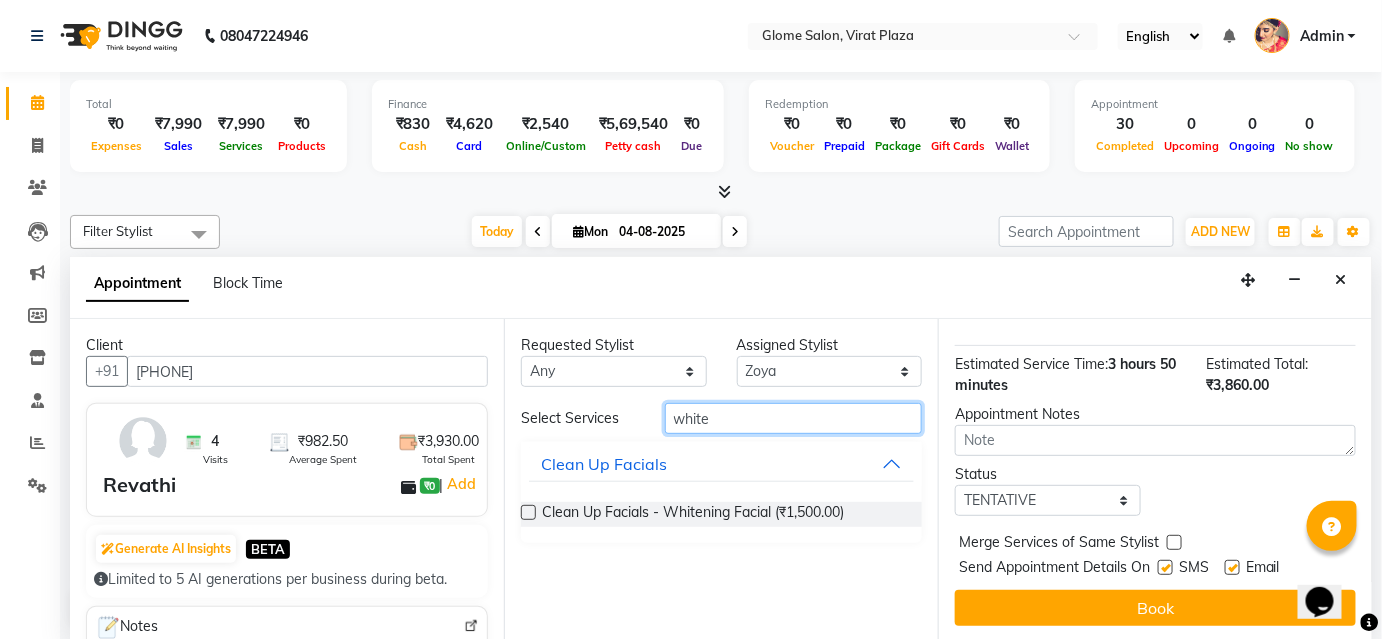 click on "white" at bounding box center [793, 418] 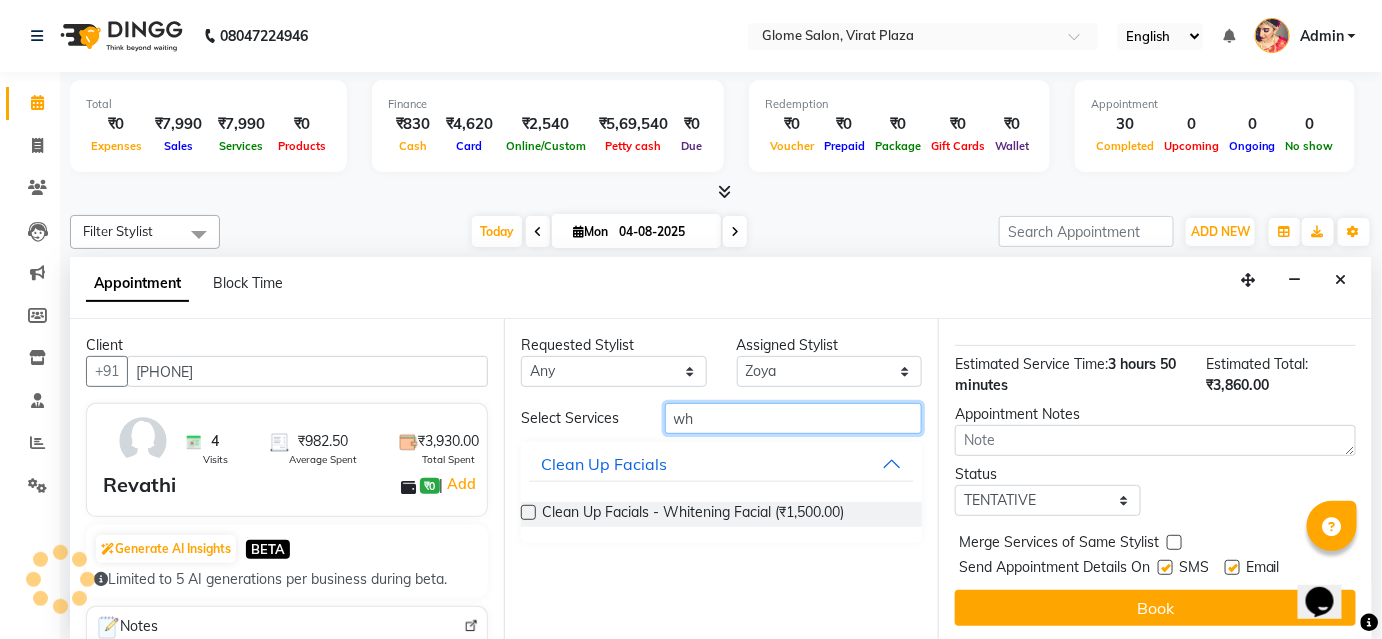 type on "w" 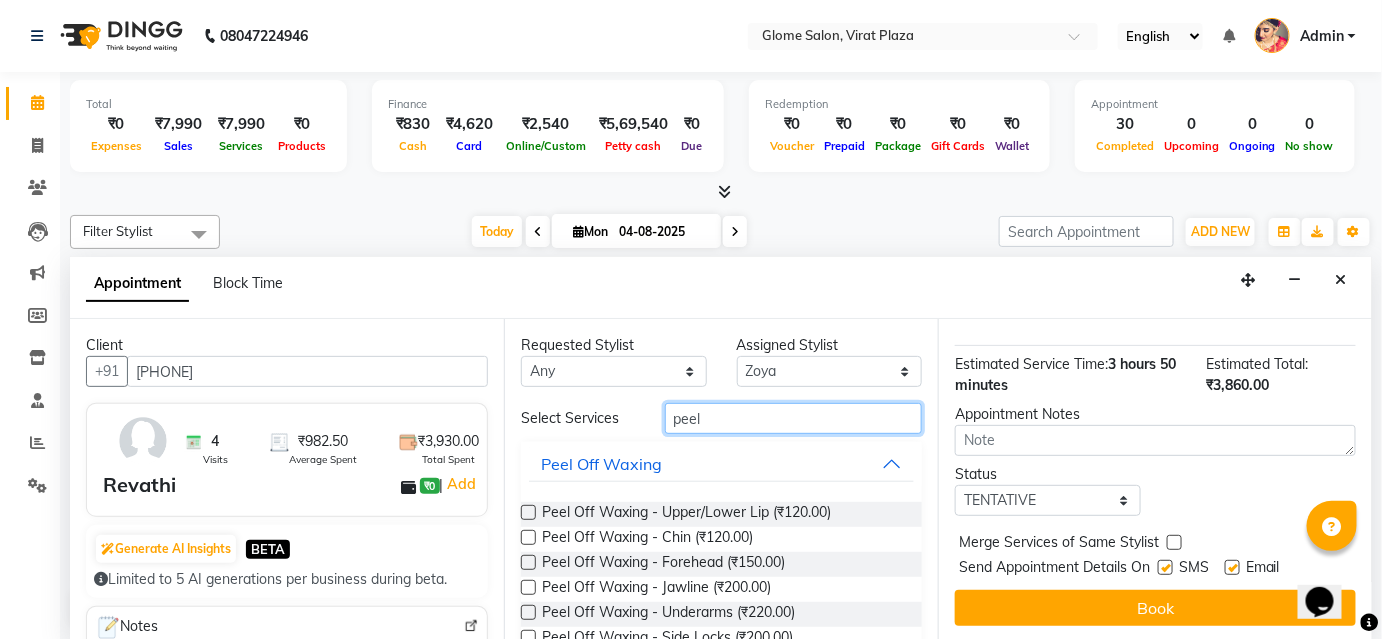 type on "peel" 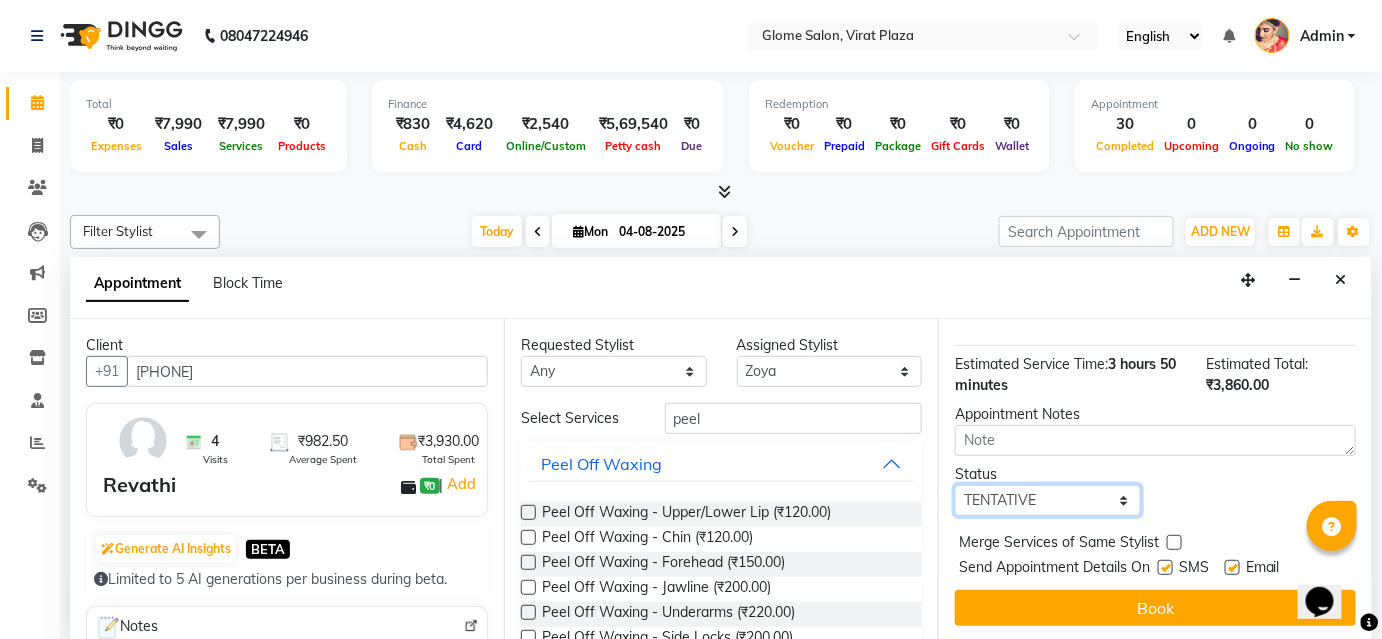 click on "Select TENTATIVE CONFIRM CHECK-IN UPCOMING" at bounding box center (1048, 500) 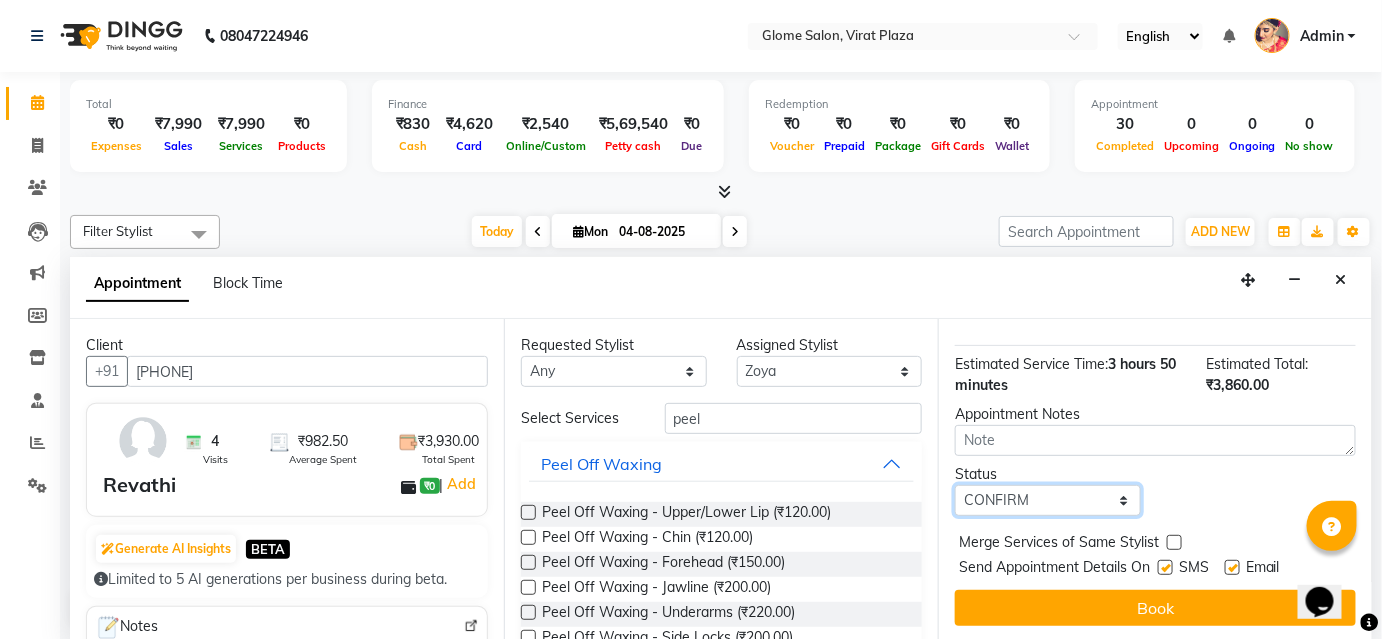 click on "Select TENTATIVE CONFIRM CHECK-IN UPCOMING" at bounding box center [1048, 500] 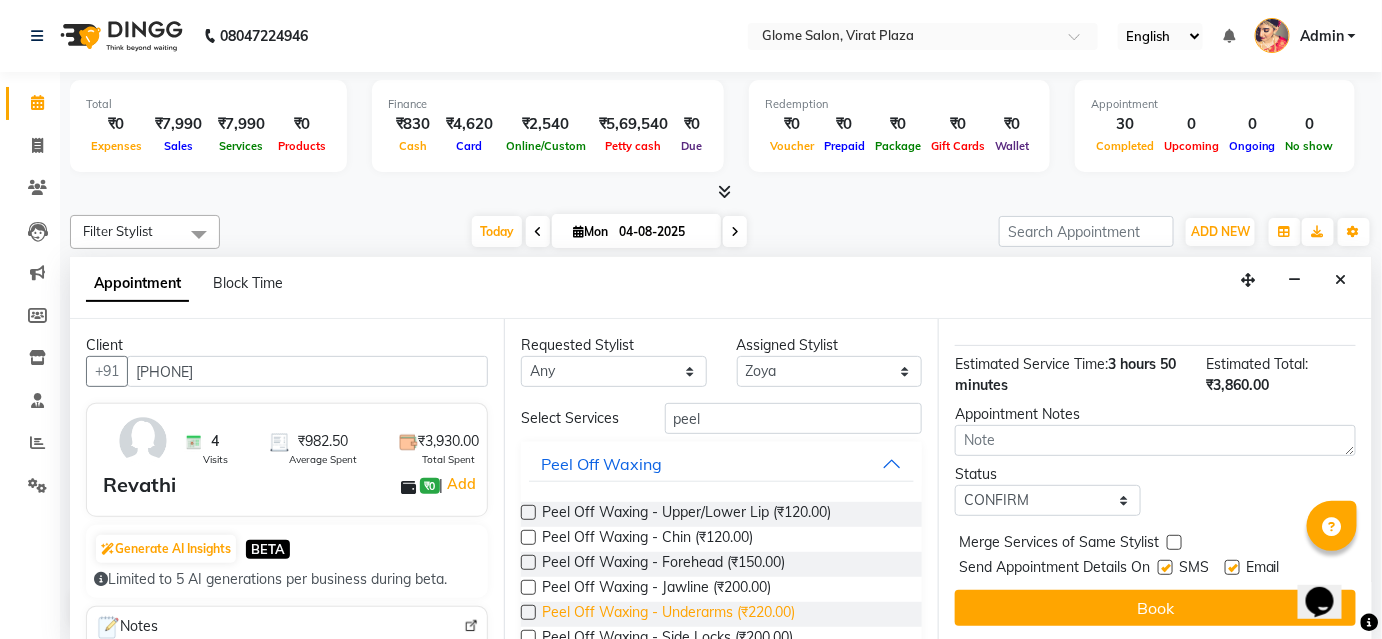 click on "Peel Off Waxing - Underarms (₹220.00)" at bounding box center (668, 614) 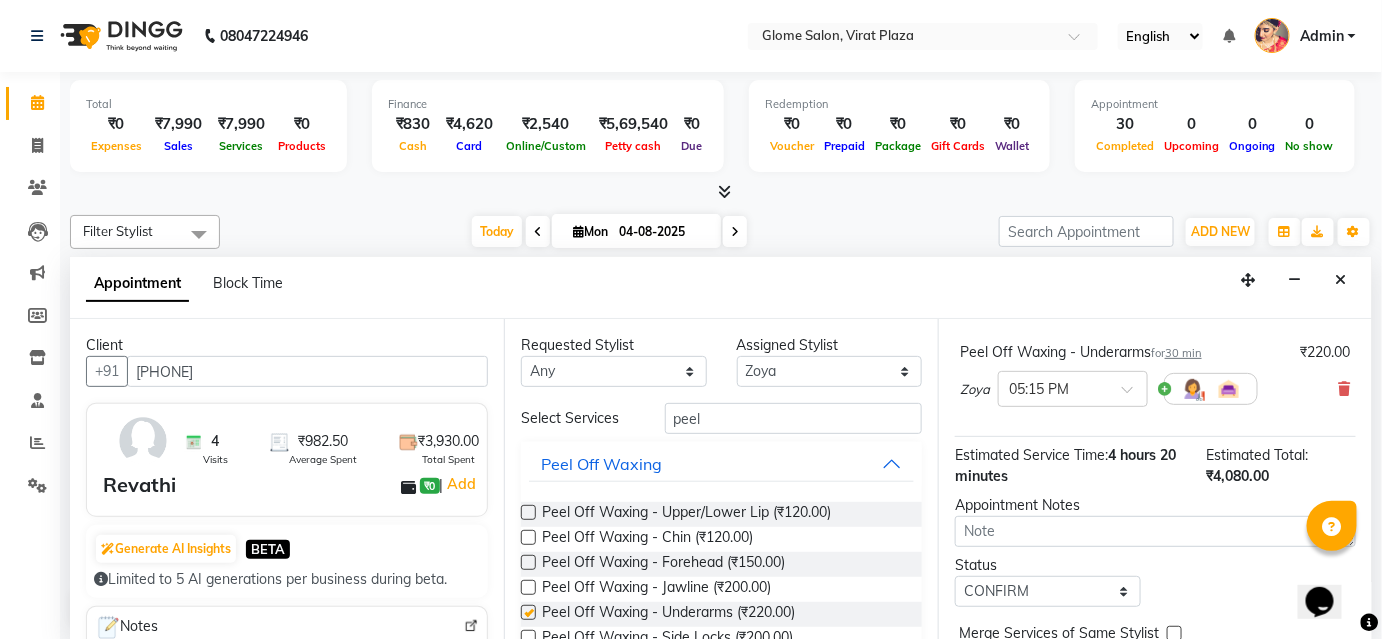 checkbox on "false" 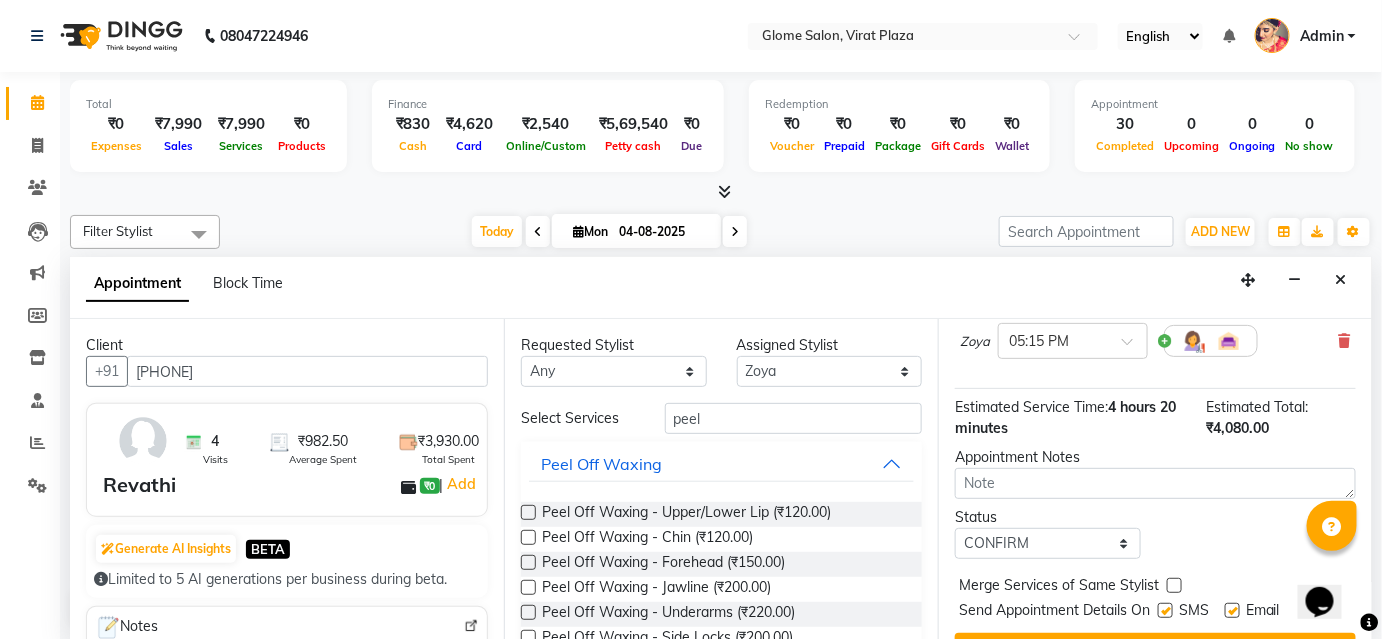 scroll, scrollTop: 952, scrollLeft: 0, axis: vertical 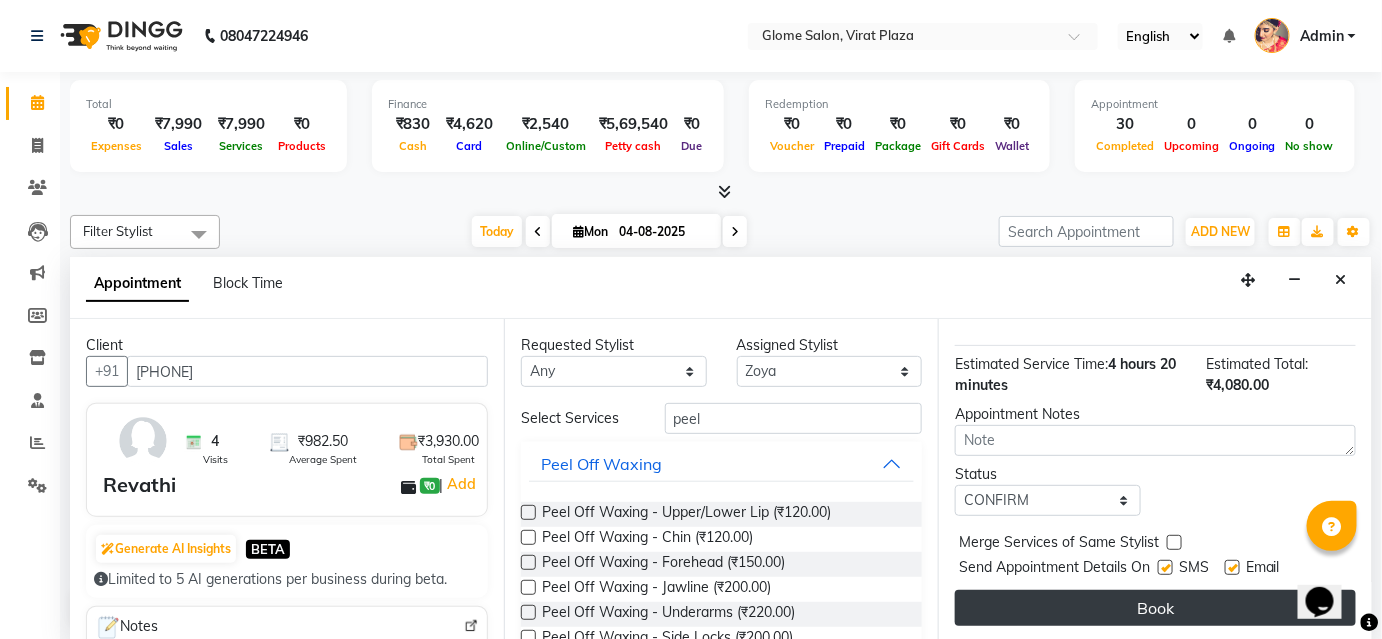 click on "Book" at bounding box center (1155, 608) 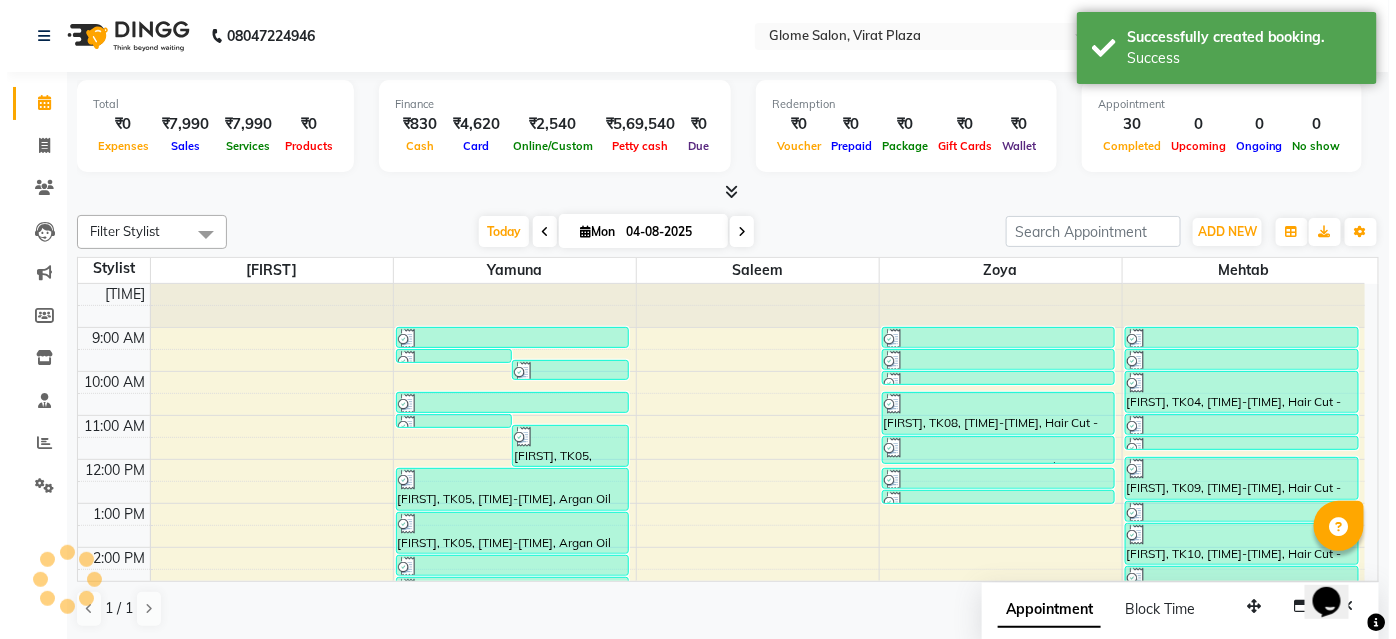 scroll, scrollTop: 0, scrollLeft: 0, axis: both 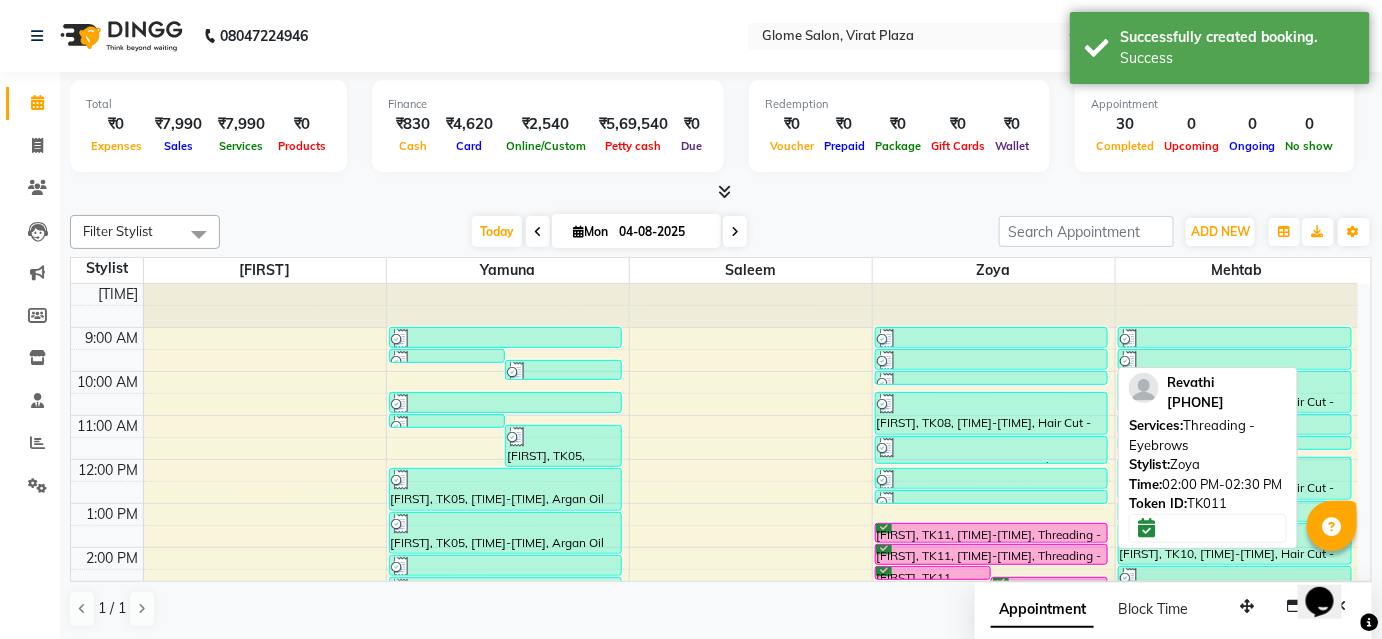 click on "[FIRST], TK11, [TIME]-[TIME], Threading  - Eyebrows" at bounding box center (992, 554) 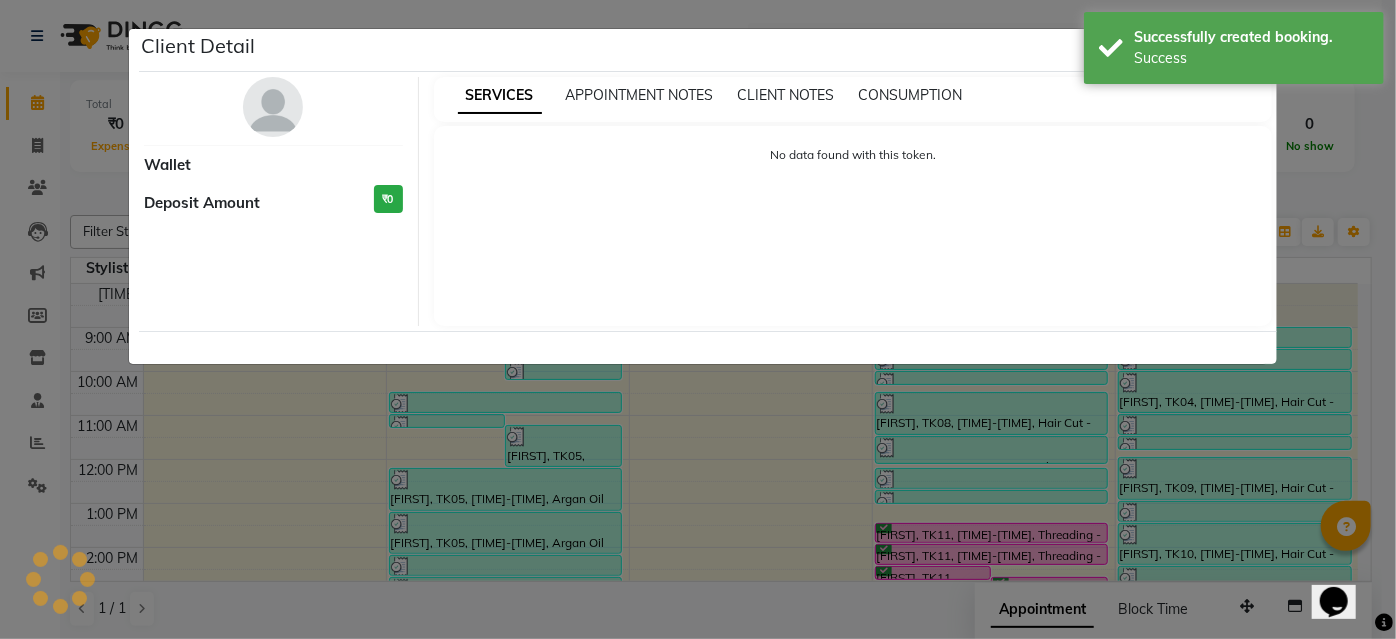 select on "6" 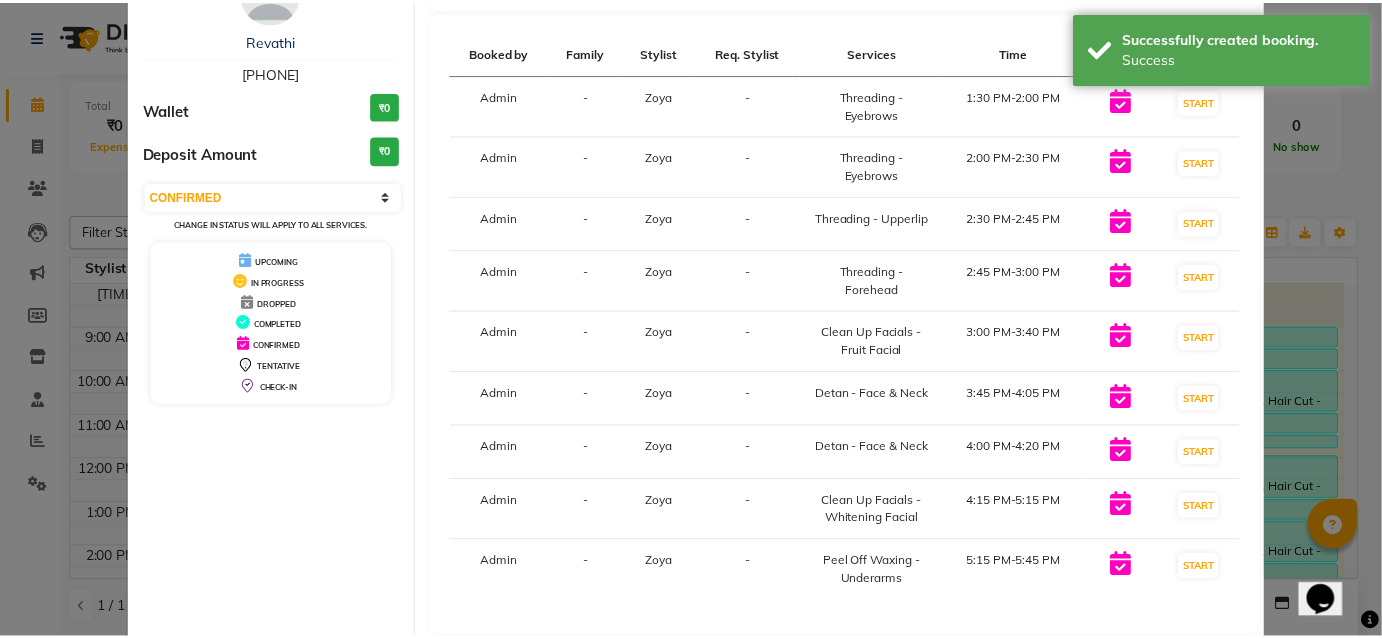 scroll, scrollTop: 215, scrollLeft: 0, axis: vertical 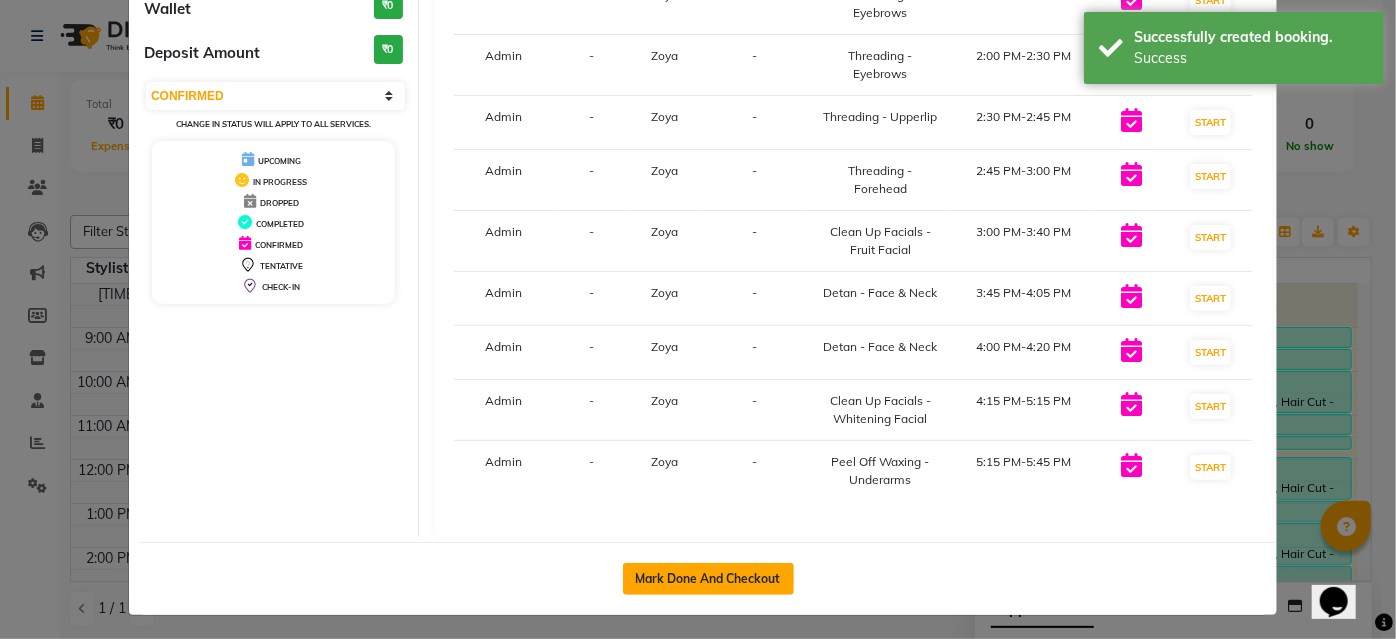 drag, startPoint x: 762, startPoint y: 575, endPoint x: 765, endPoint y: 522, distance: 53.08484 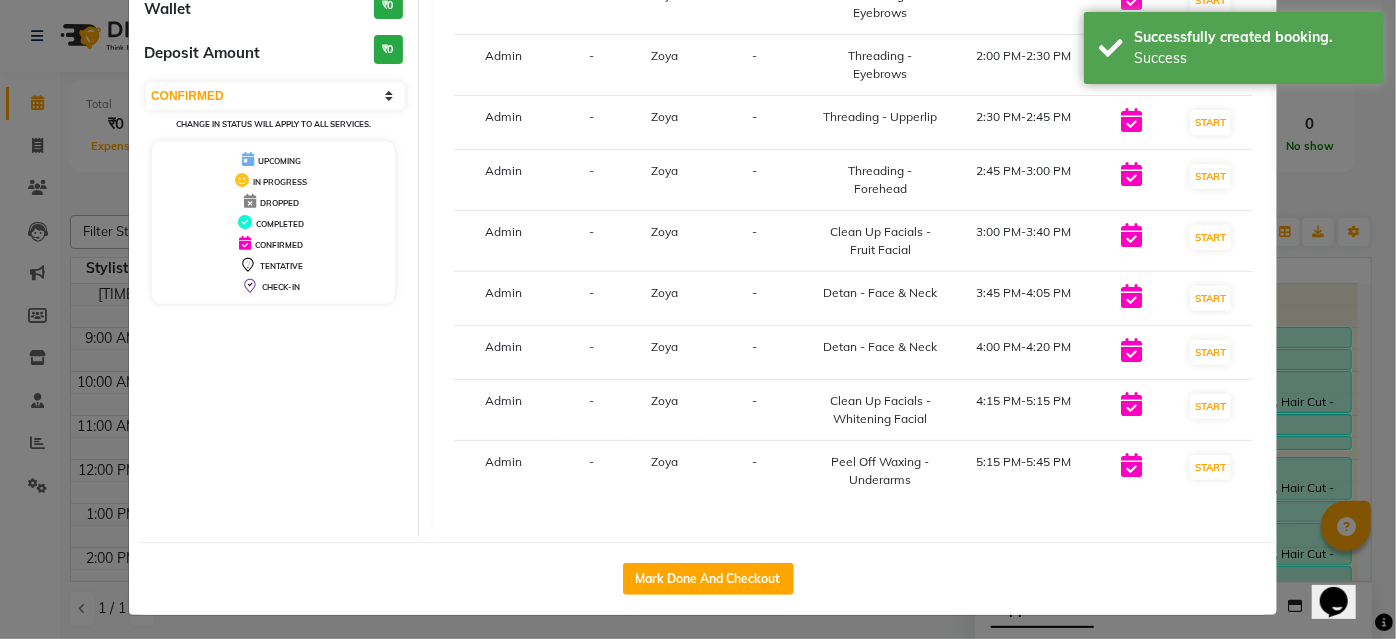 click on "Mark Done And Checkout" 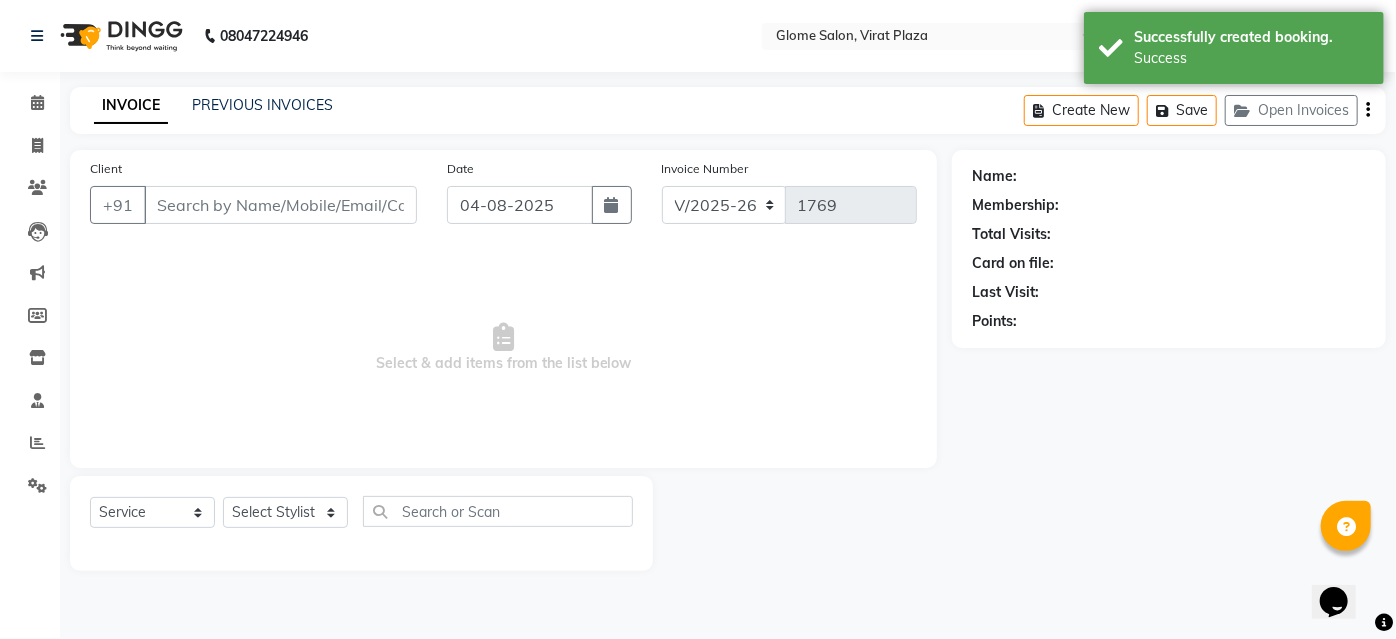 type on "[PHONE]" 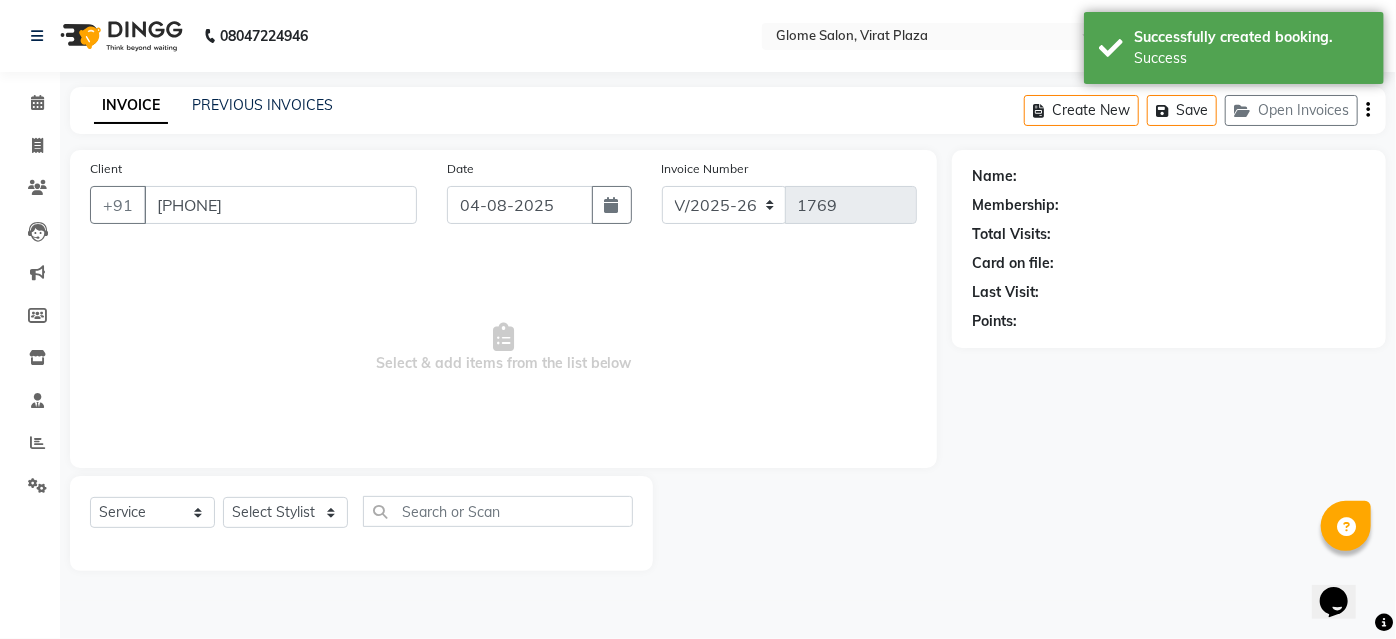 select on "63052" 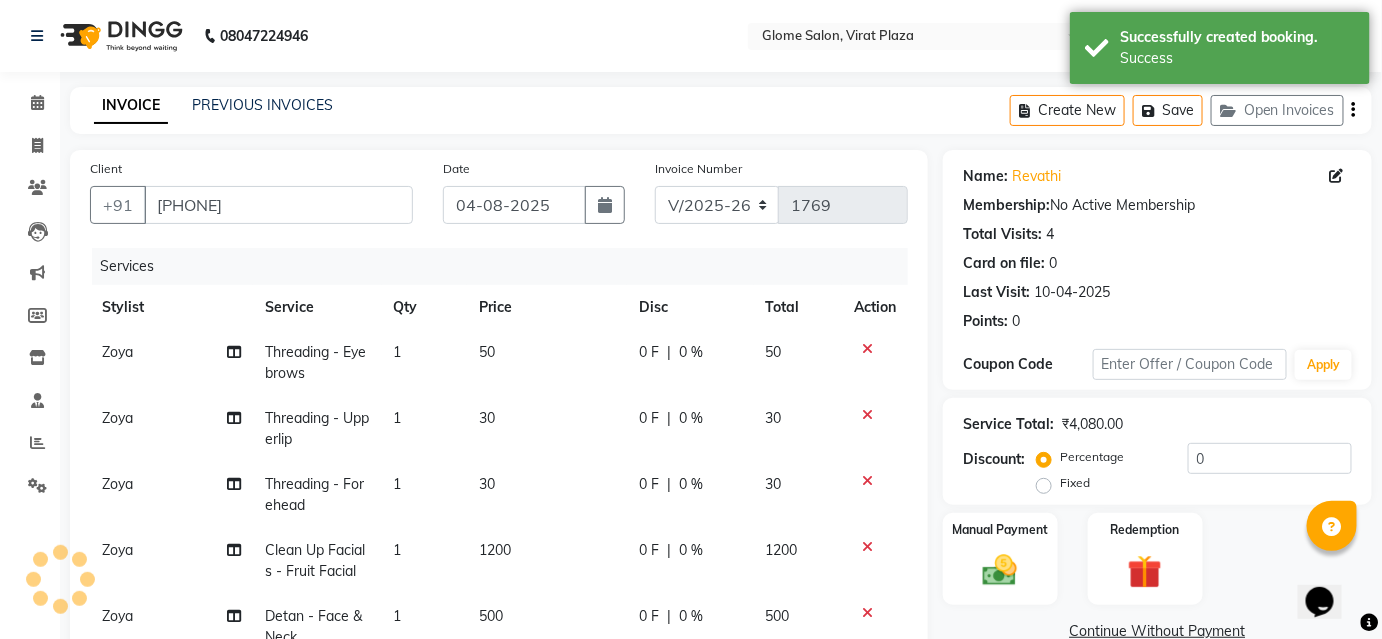 scroll, scrollTop: 461, scrollLeft: 0, axis: vertical 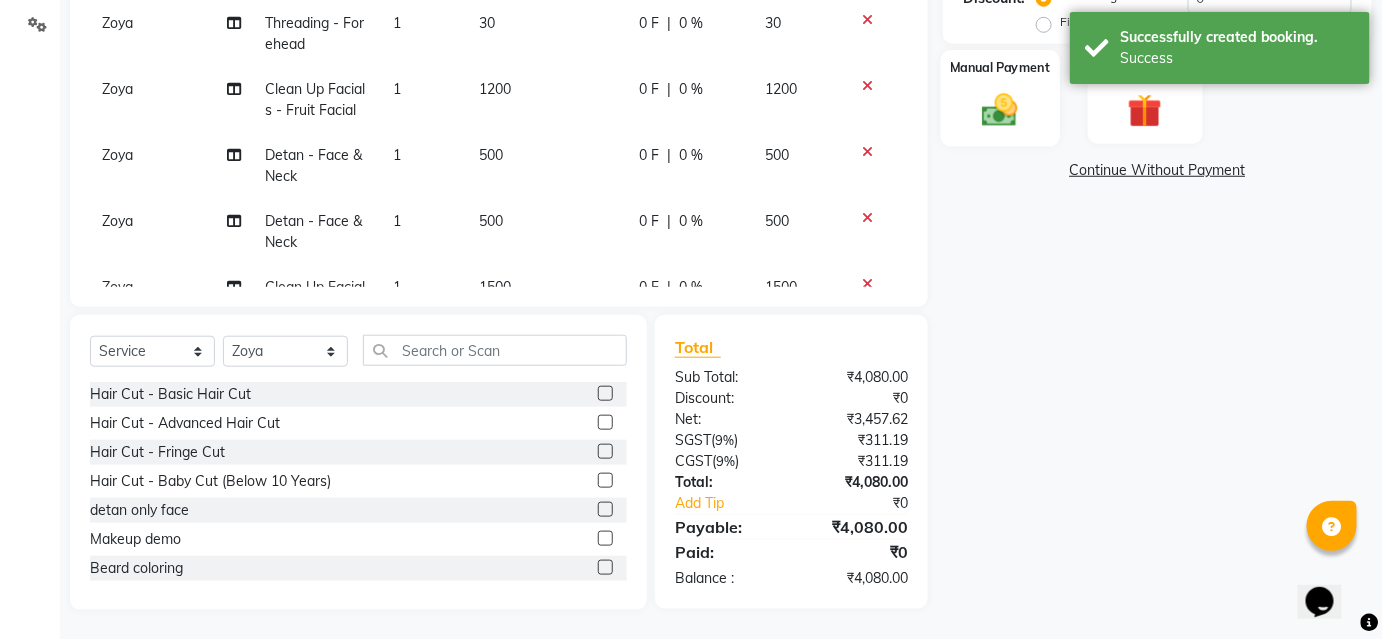 click on "Manual Payment" 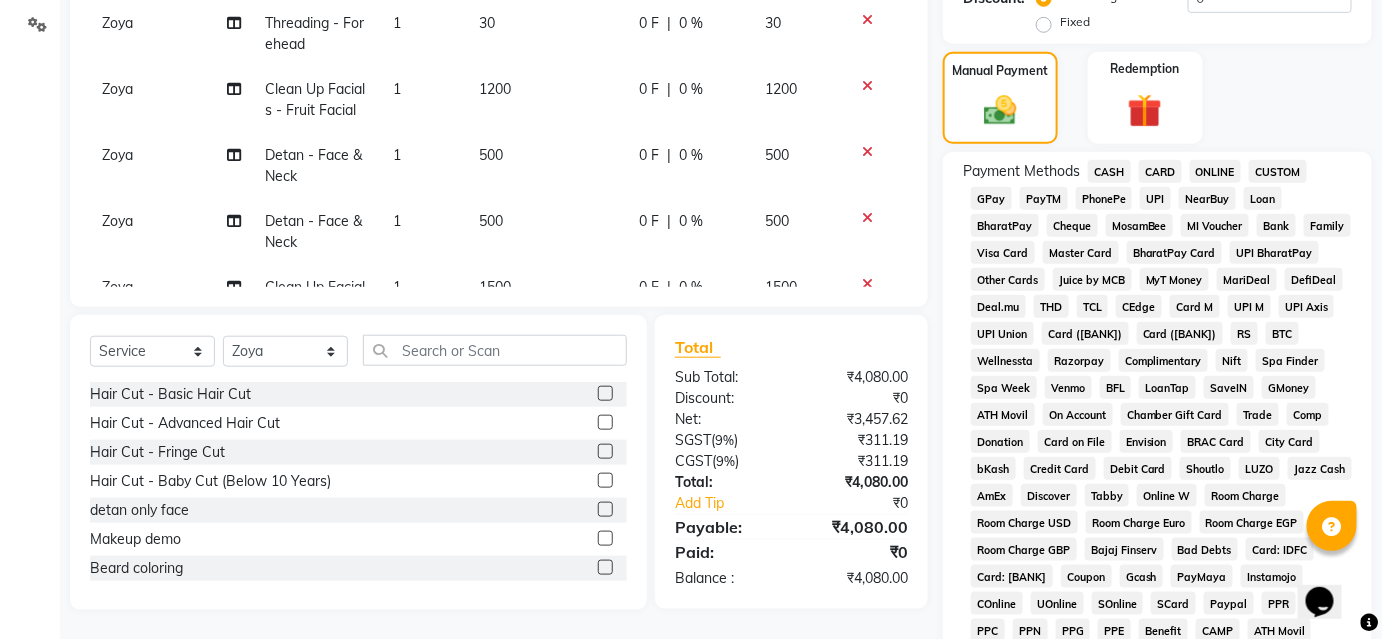 click on "UPI" 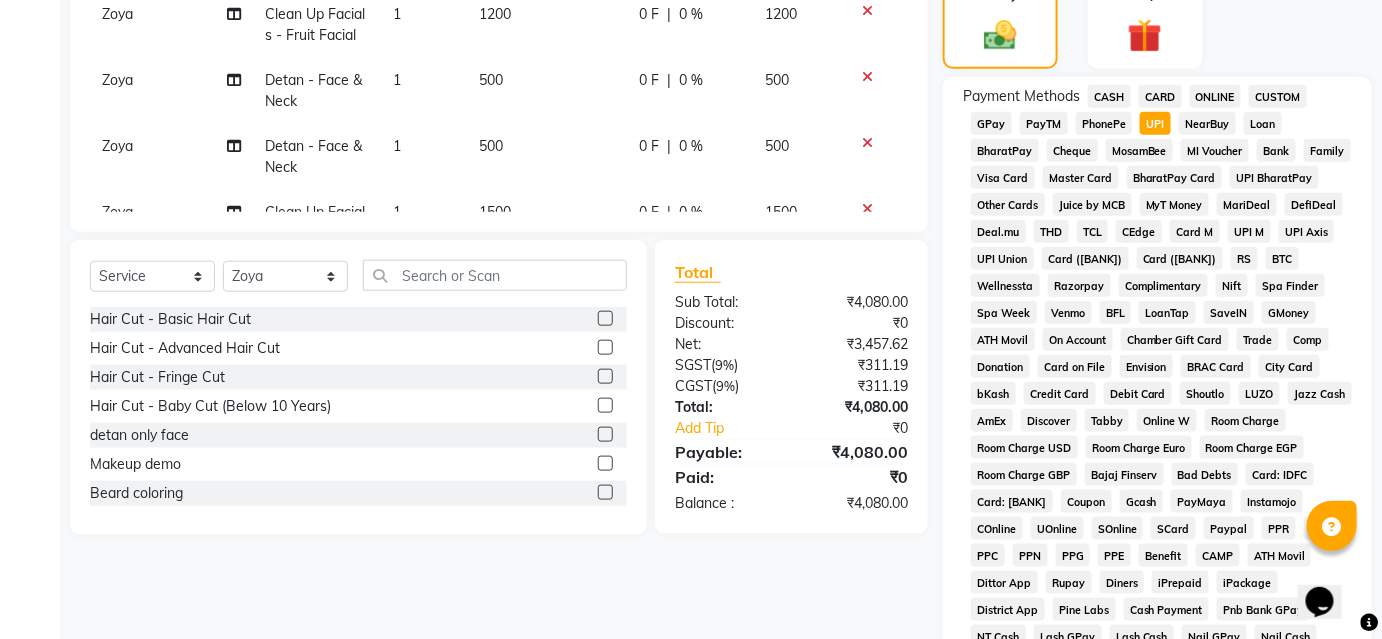 scroll, scrollTop: 866, scrollLeft: 0, axis: vertical 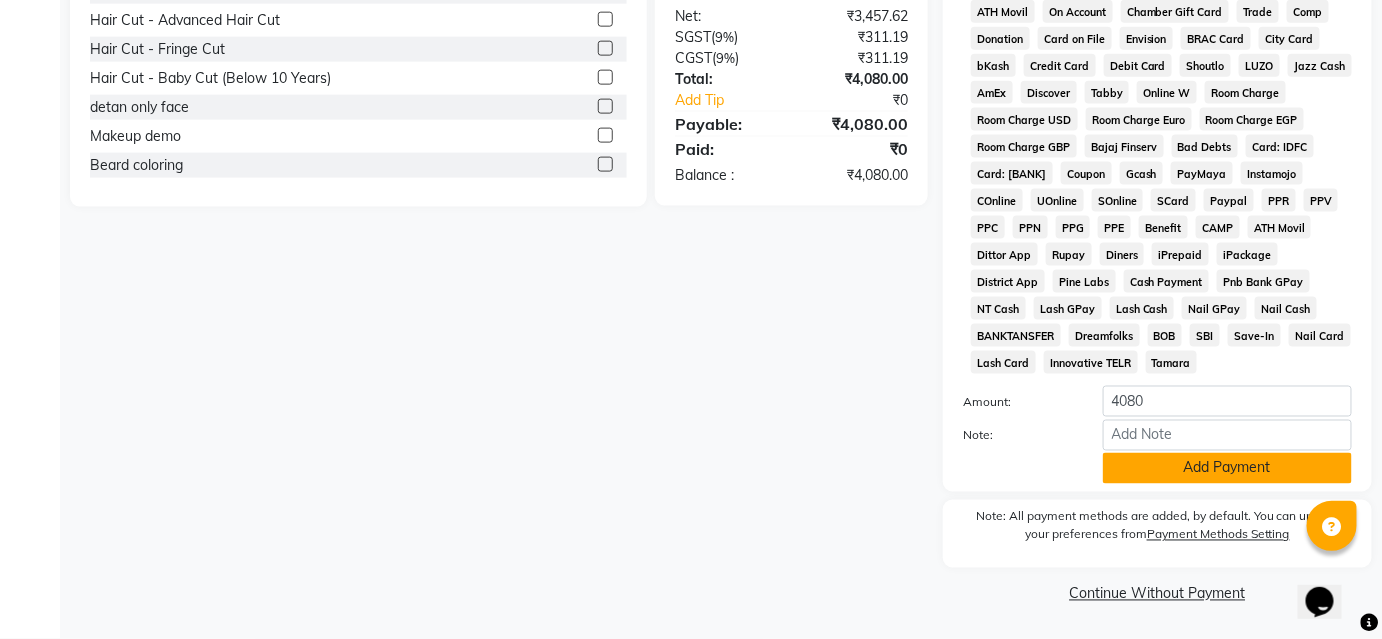 click on "Add Payment" 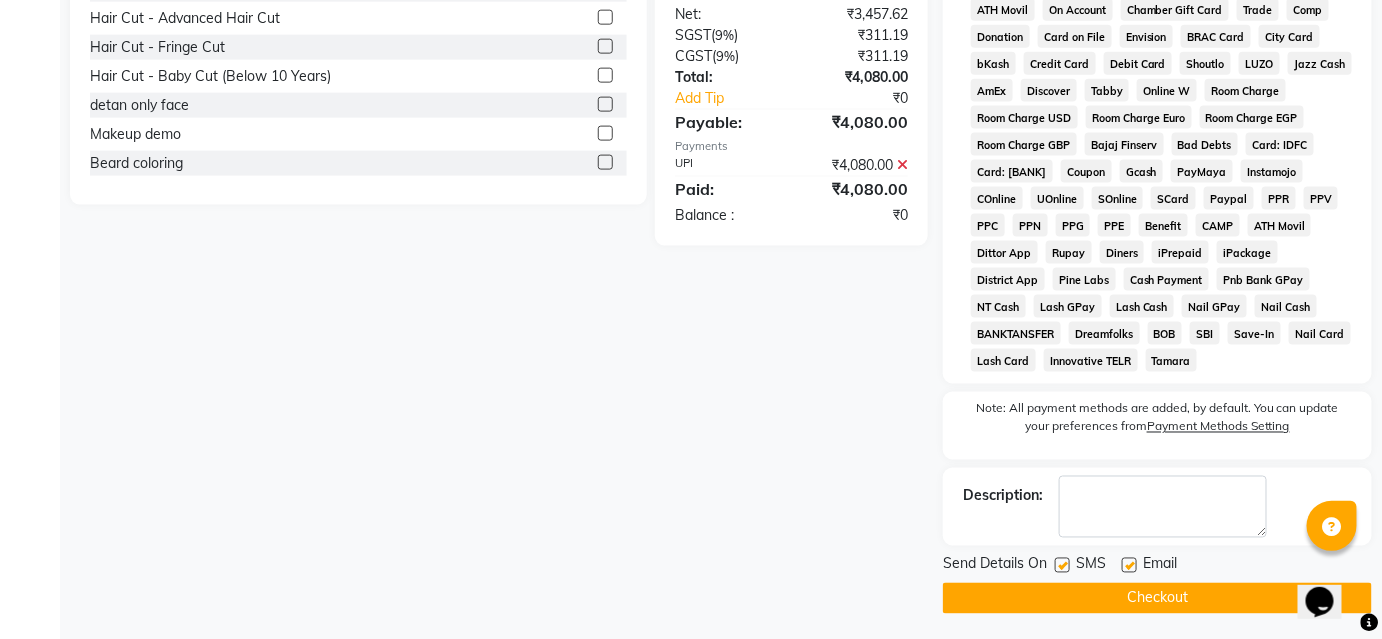 click on "Checkout" 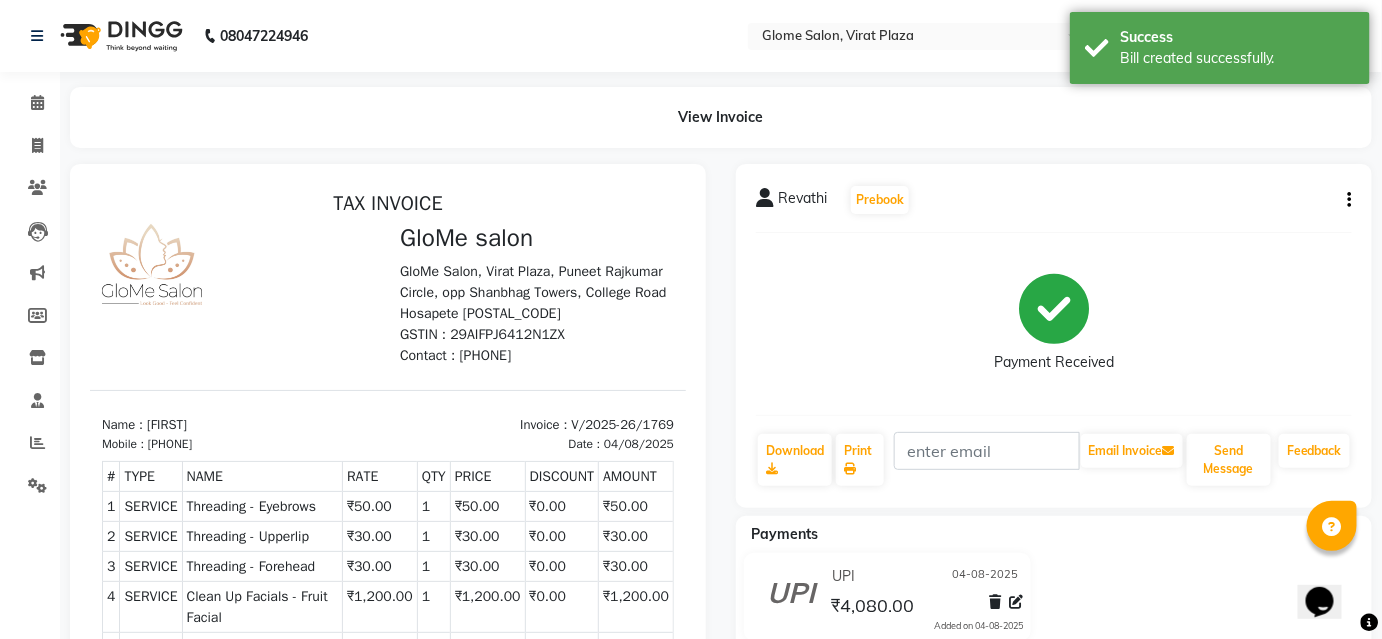 scroll, scrollTop: 0, scrollLeft: 0, axis: both 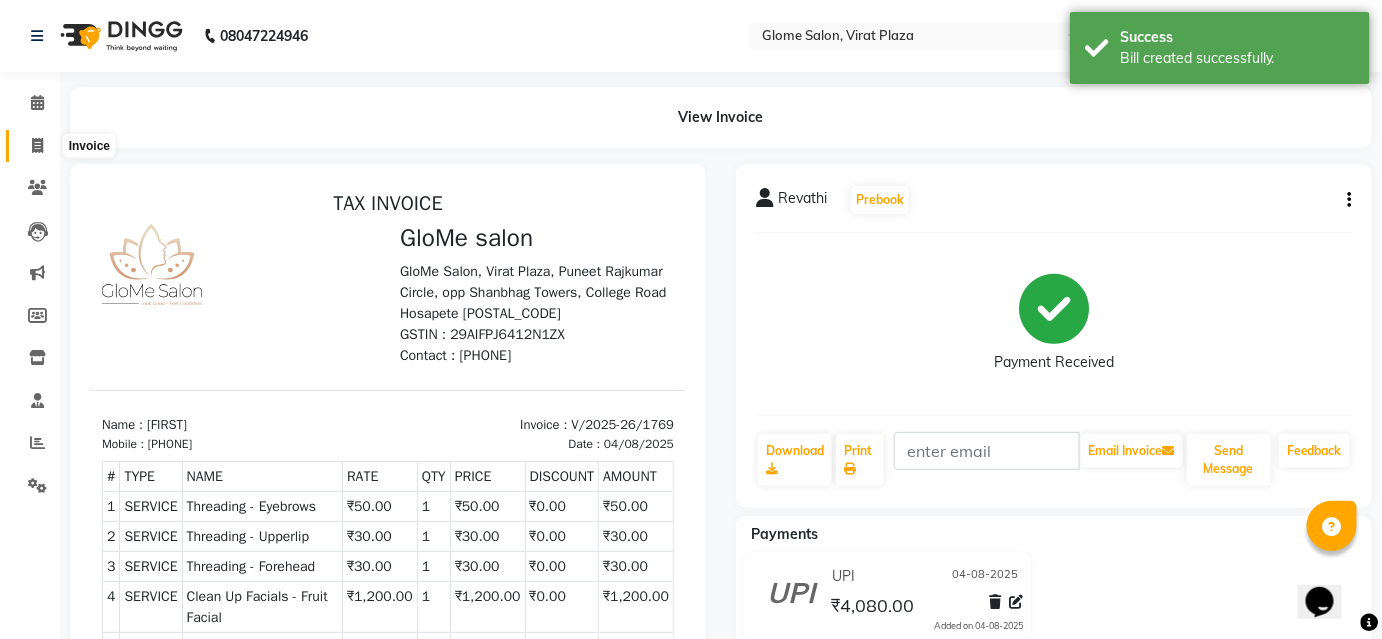 click 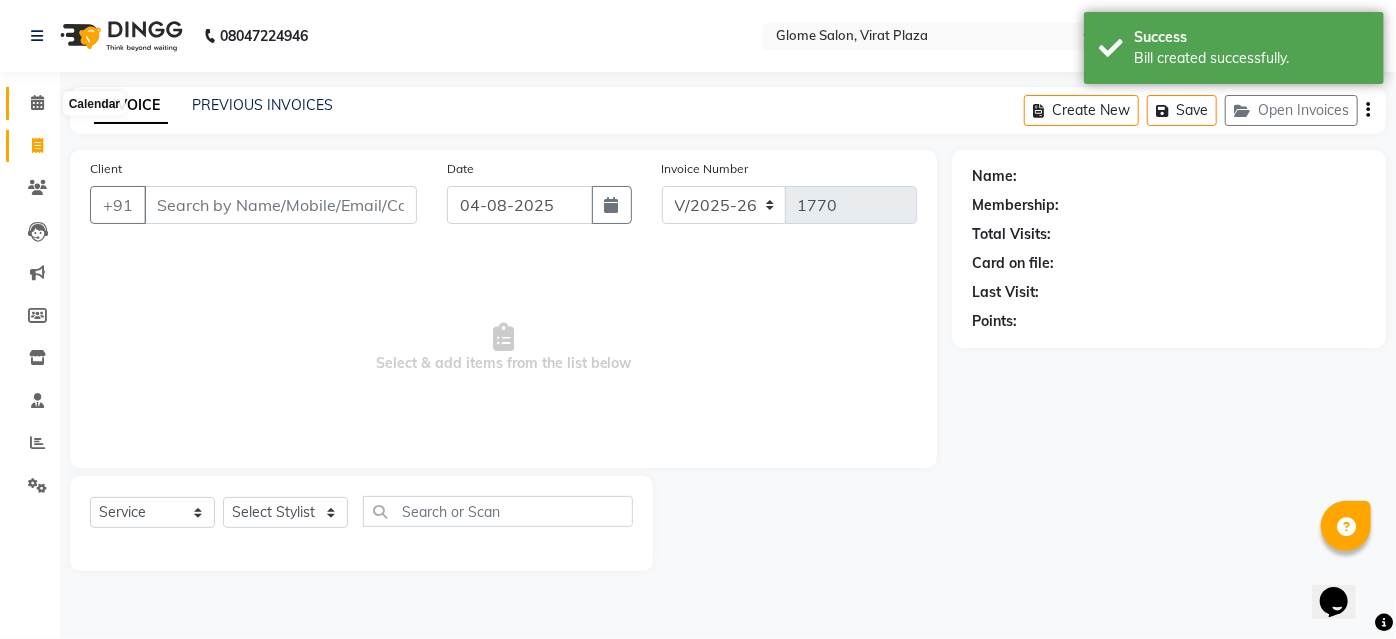 click 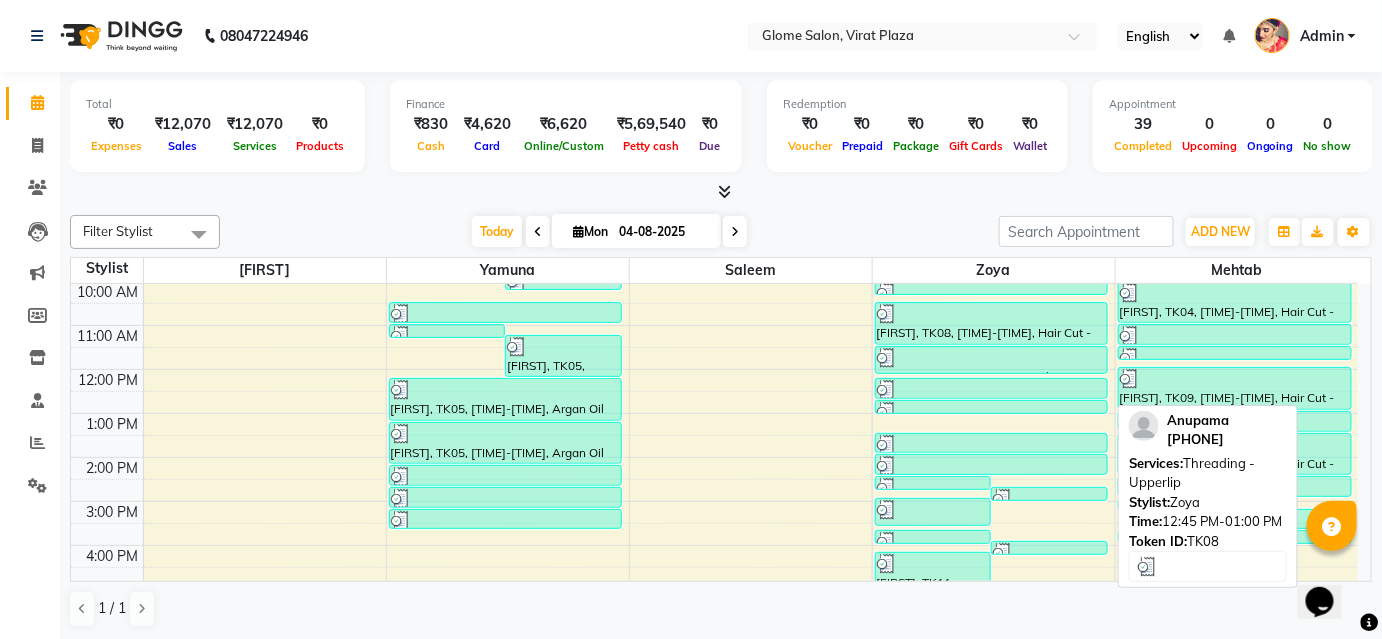 scroll, scrollTop: 90, scrollLeft: 0, axis: vertical 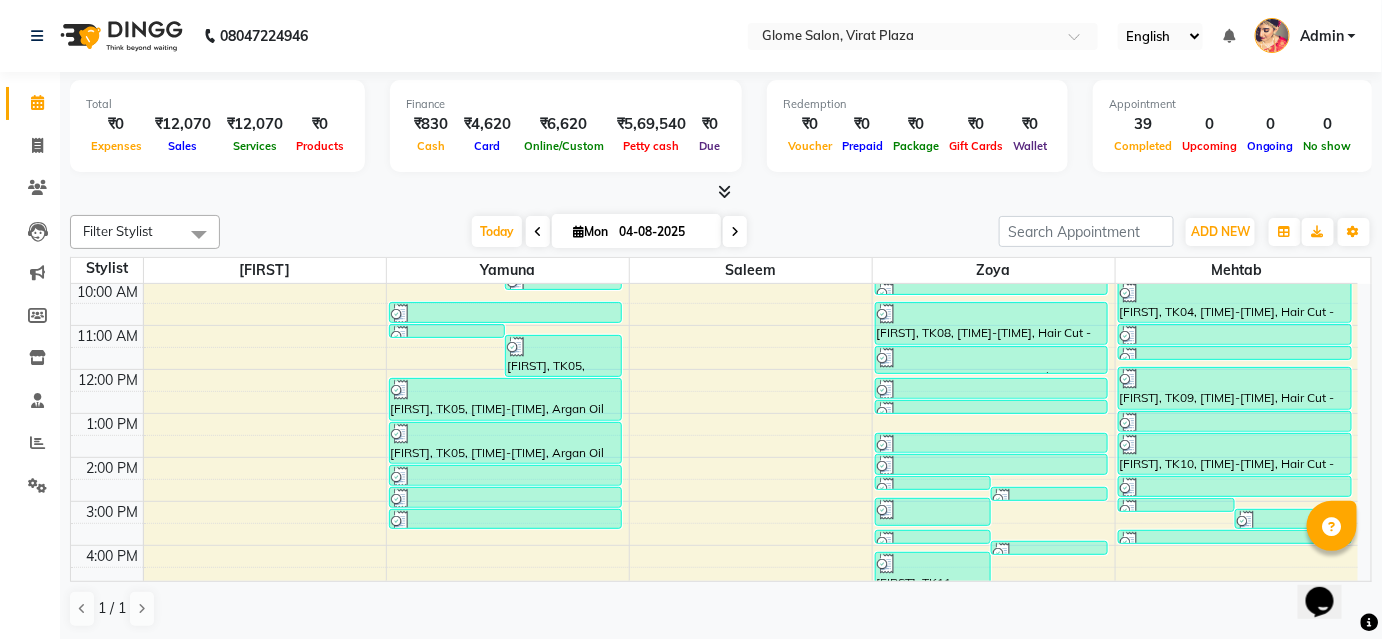 click on "[TIME] [TIME] [TIME] [TIME] [TIME] [TIME] [TIME] [TIME] [TIME] [TIME] [TIME] [TIME] [TIME] [FIRST], TK02, [TIME]-[TIME], Threading - Upperlip [FIRST], TK02, [TIME]-[TIME], Threading - Eyebrows [FIRST], TK05, [TIME]-[TIME], Exclusive Men’S Services - Shaving [FIRST], TK05, [TIME]-[TIME], Exclusive Men’S Services - Global Coloring [FIRST], TK02, [TIME]-[TIME], Threading - Eyebrows [FIRST], TK05, [TIME]-[TIME], Exclusive Men’S Services - Hair Cut [FIRST], TK05, [TIME]-[TIME], Argan Oil Waxing - Full Arms [FIRST], TK05, [TIME]-[TIME], Argan Oil Waxing - Half Legs [FIRST], TK05, [TIME]-[TIME], Peel Off Waxing - Underarms [FIRST], TK05, [TIME]-[TIME], Peel Off Waxing - Upper/Lower Lip [FIRST], TK05, [TIME]-[TIME], Threading - Eyebrows [FIRST], TK11, [TIME]-[TIME], Threading - Upperlip [FIRST], TK11, [TIME]-[TIME], Threading - Forehead" at bounding box center [714, 479] 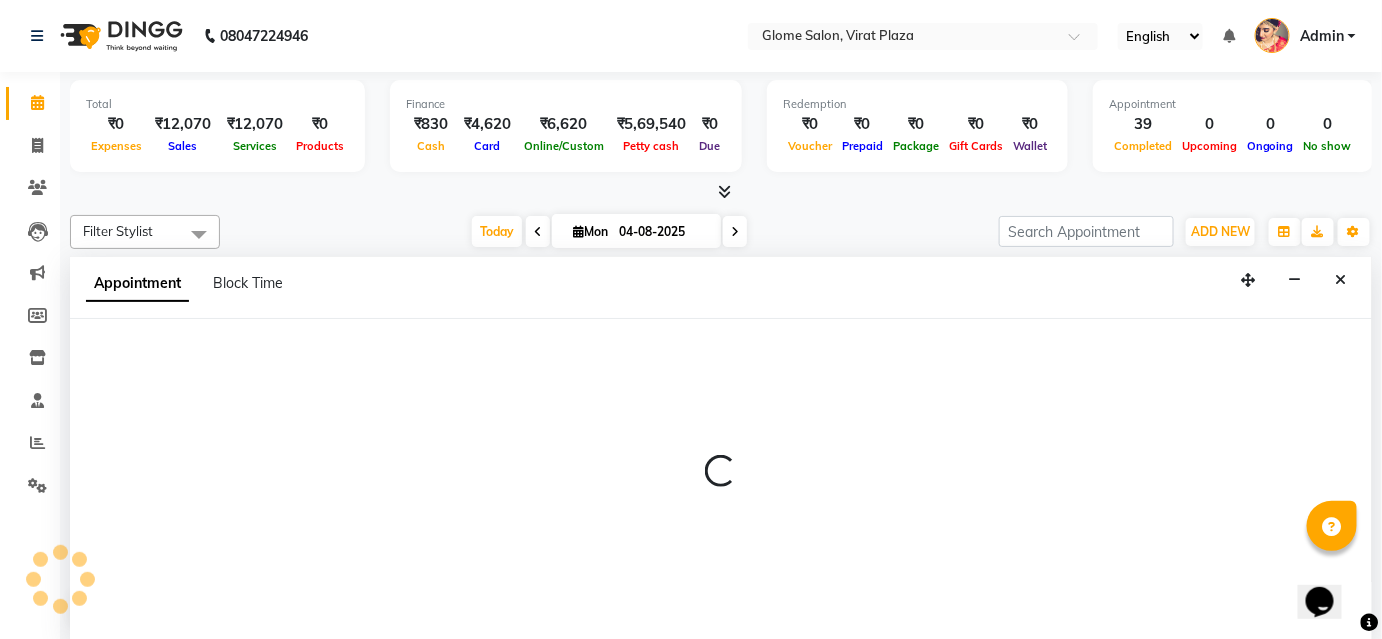 scroll, scrollTop: 0, scrollLeft: 0, axis: both 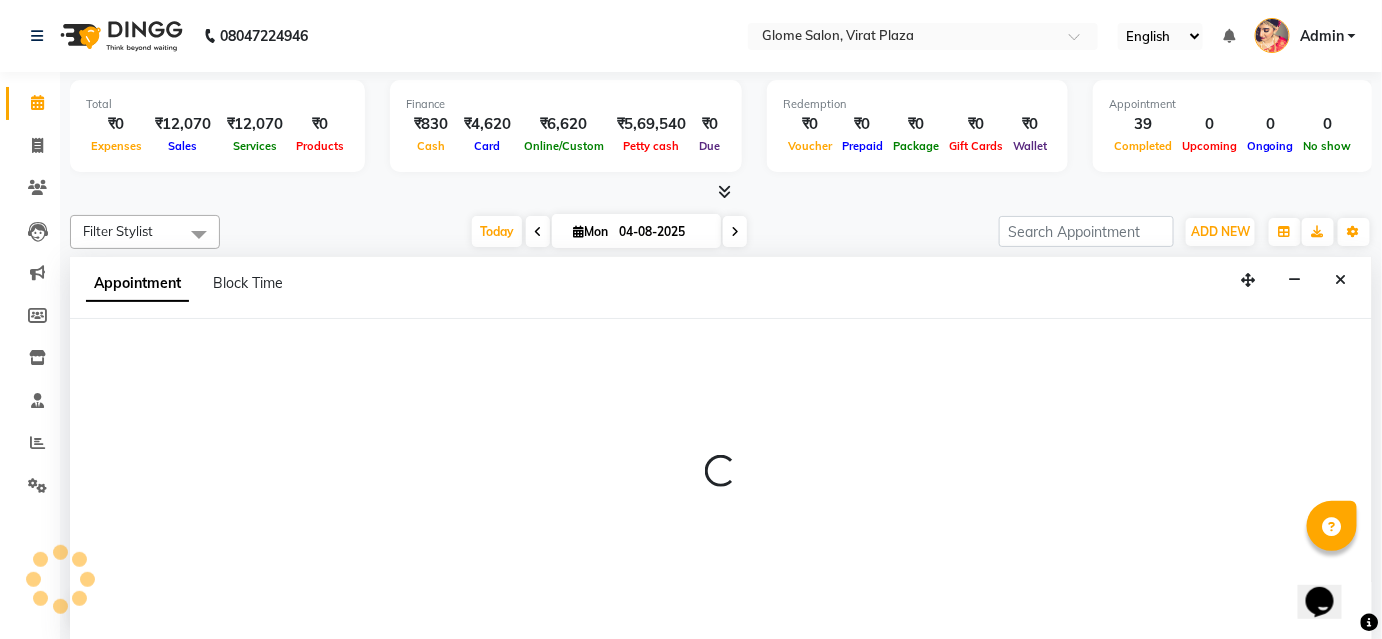 select on "34178" 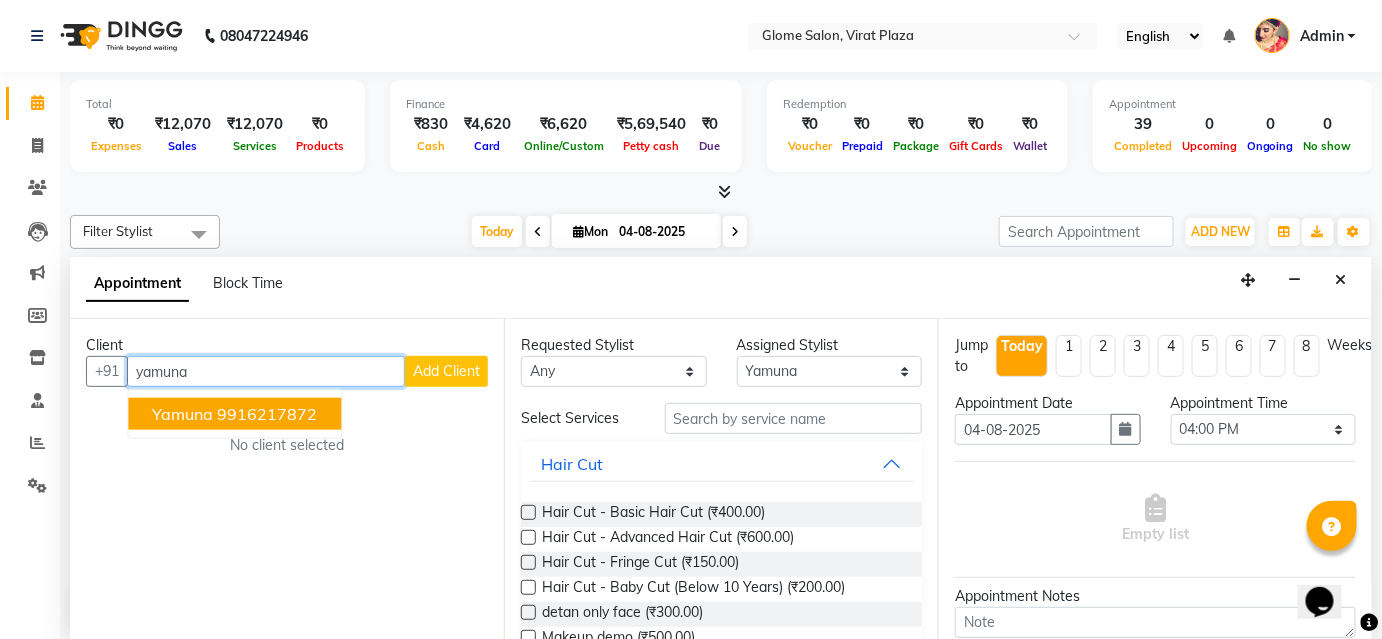 click on "[FIRST] [PHONE]" at bounding box center (234, 414) 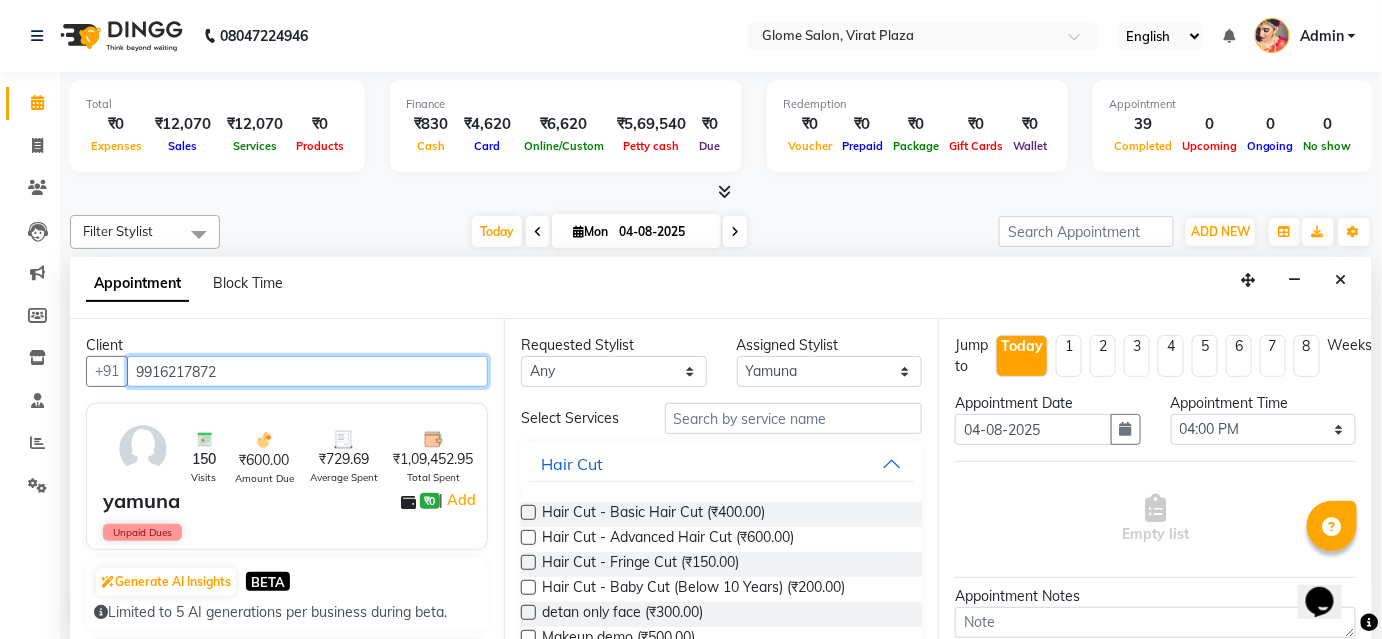 type on "9916217872" 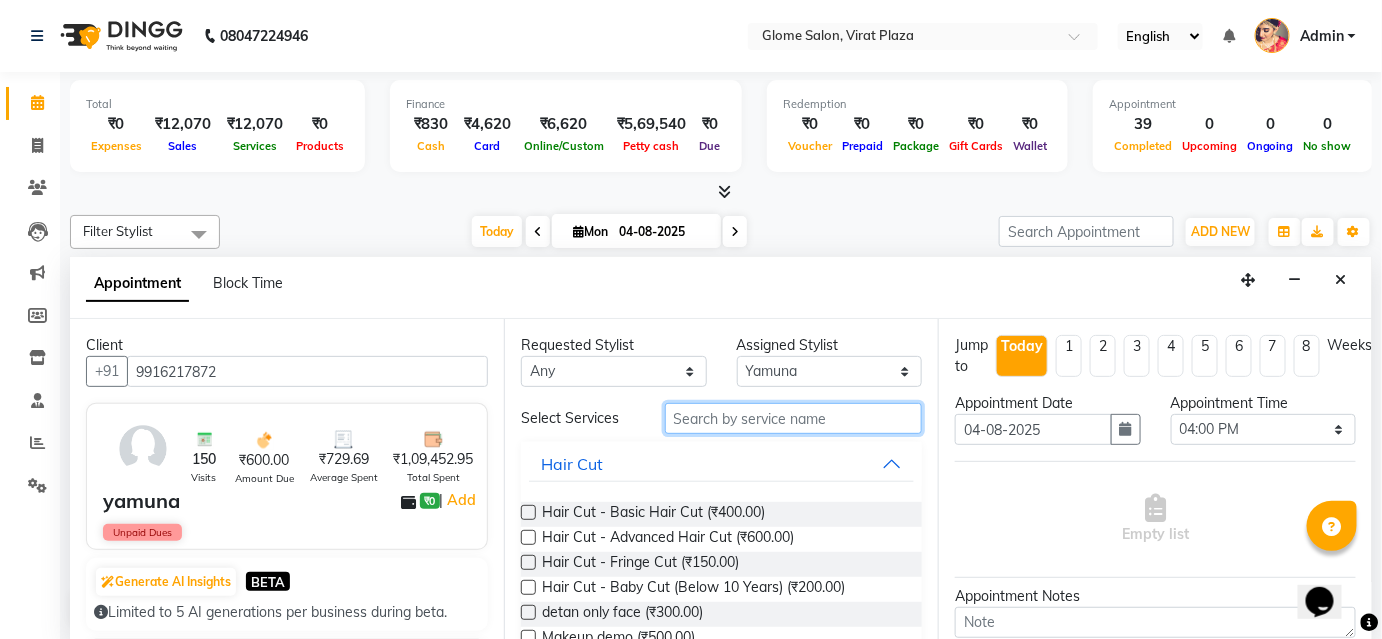 click at bounding box center [793, 418] 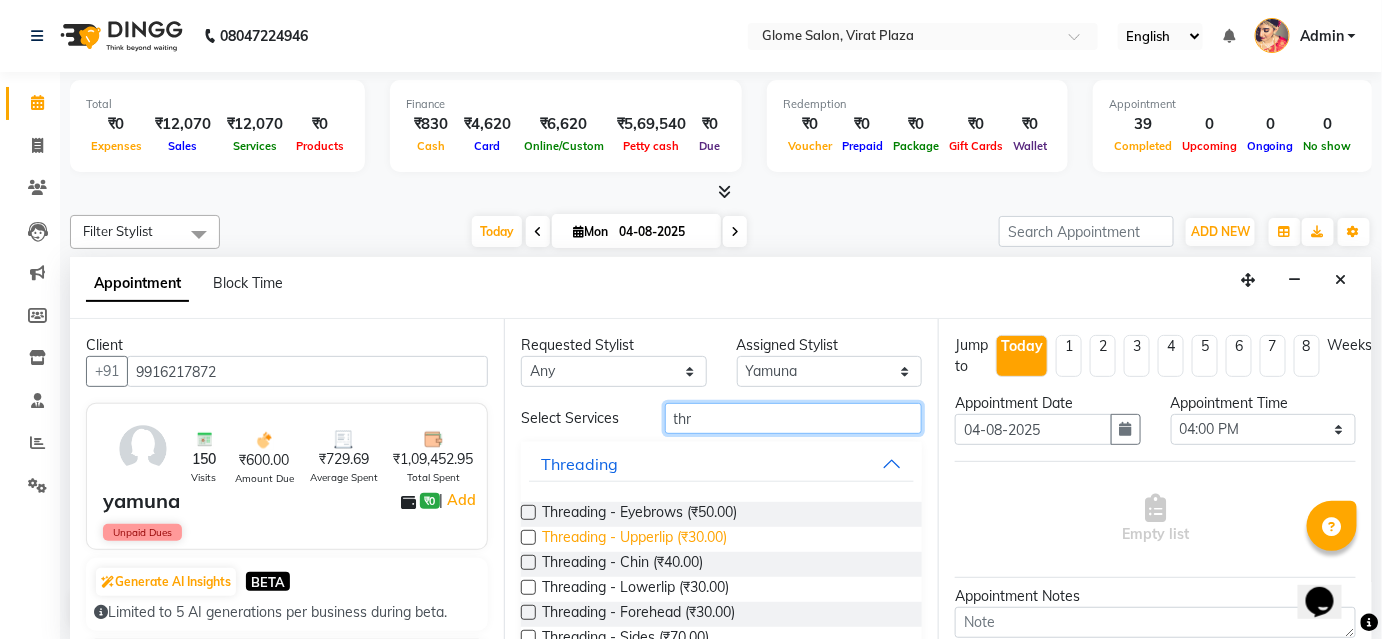 type on "thr" 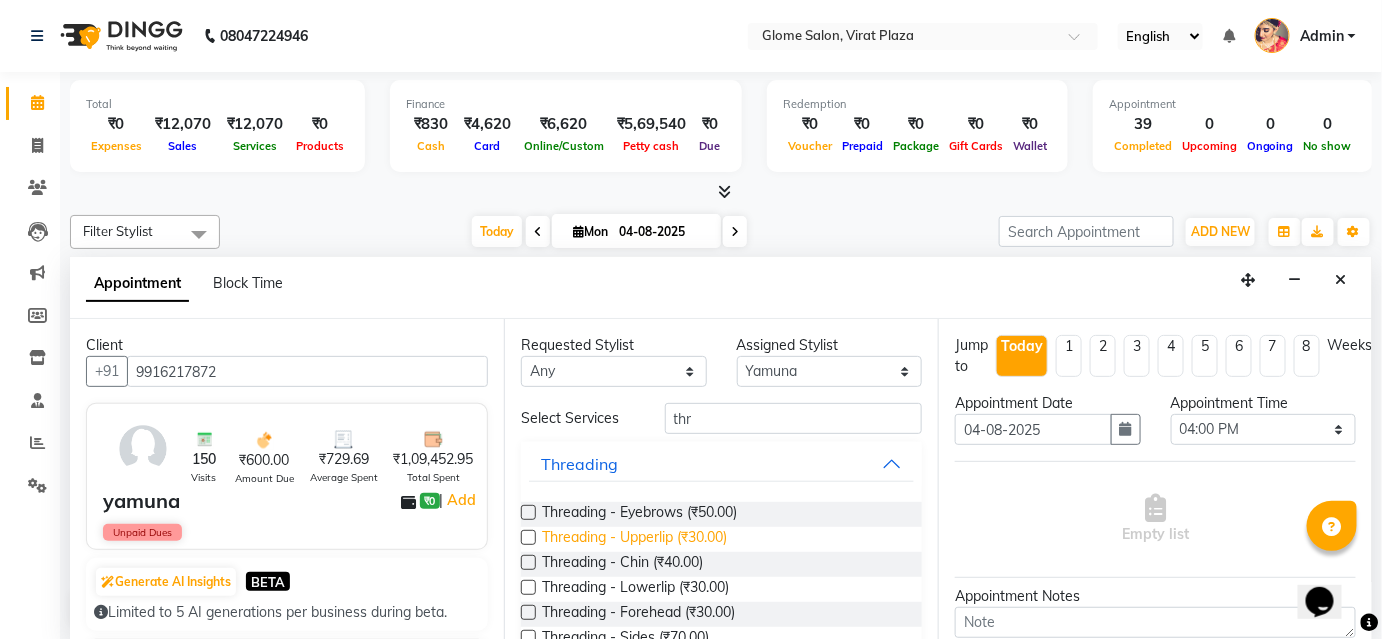 click on "Threading  - Upperlip (₹30.00)" at bounding box center [634, 539] 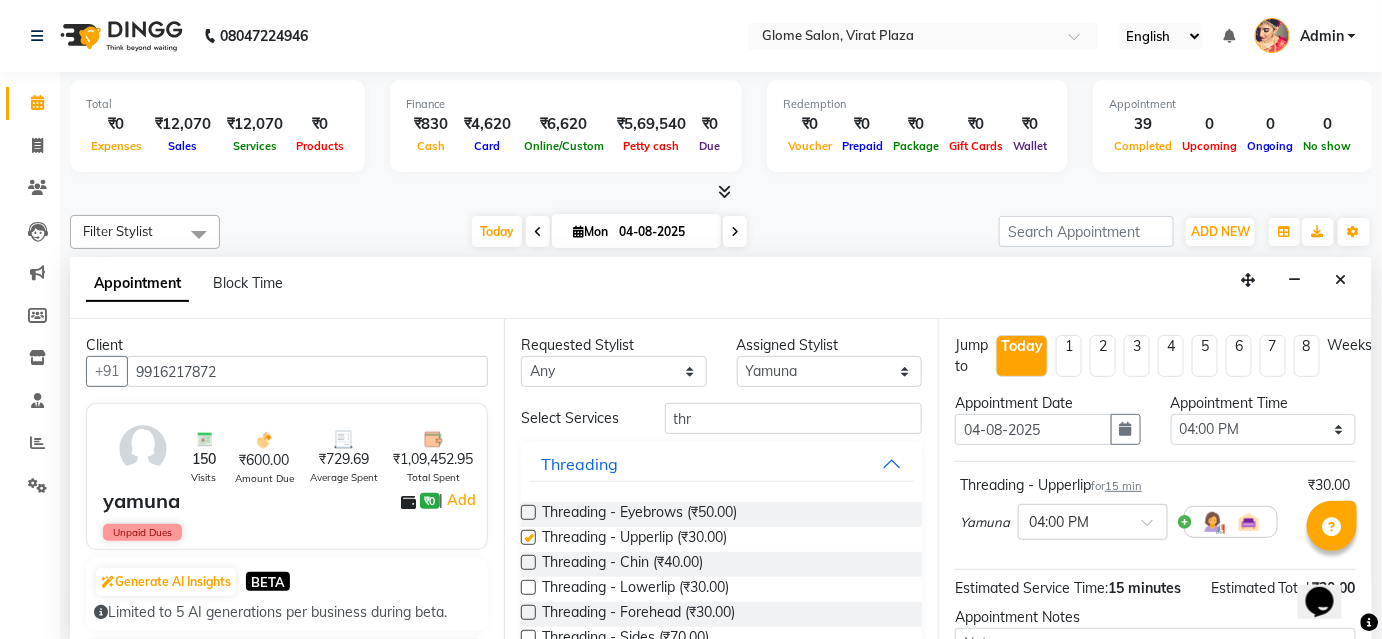 checkbox on "false" 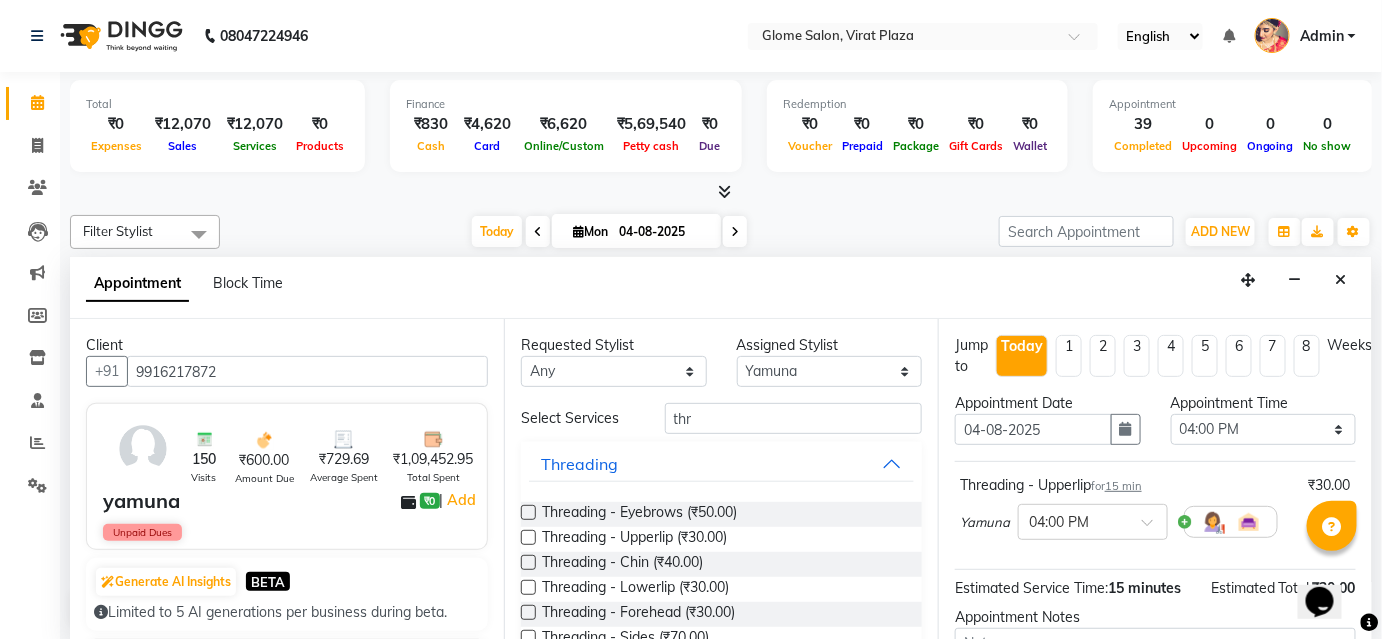 scroll, scrollTop: 203, scrollLeft: 0, axis: vertical 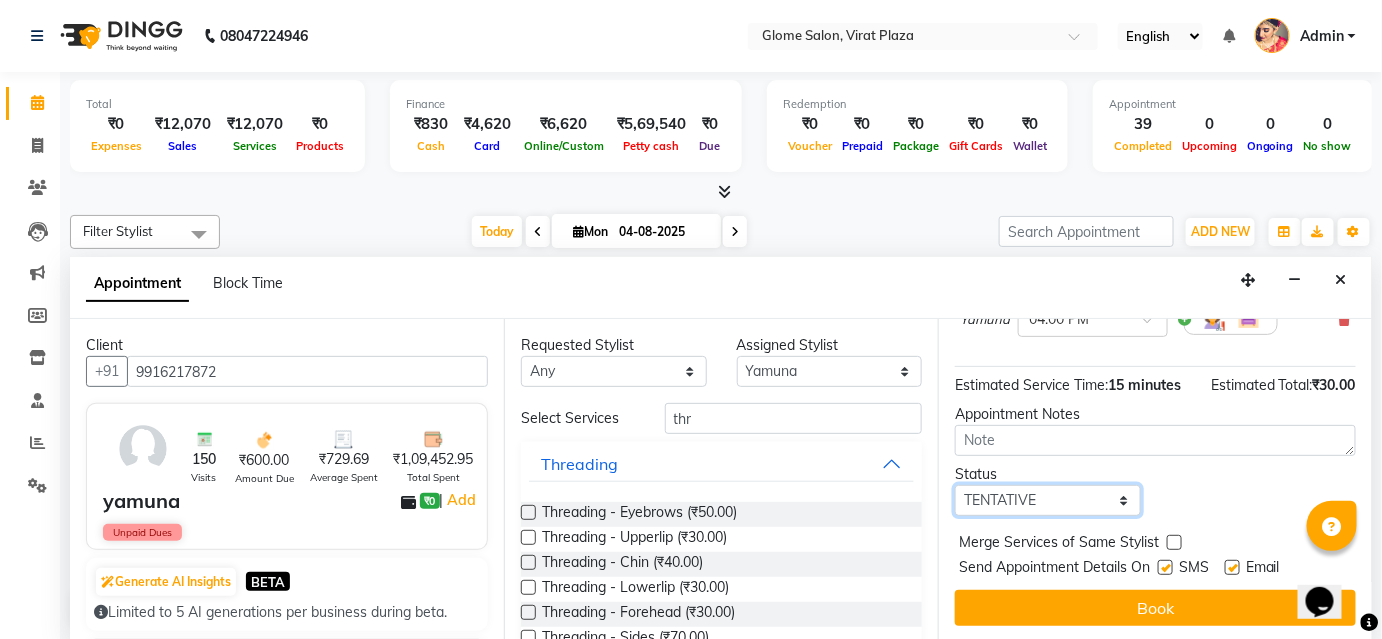 drag, startPoint x: 1016, startPoint y: 498, endPoint x: 1016, endPoint y: 510, distance: 12 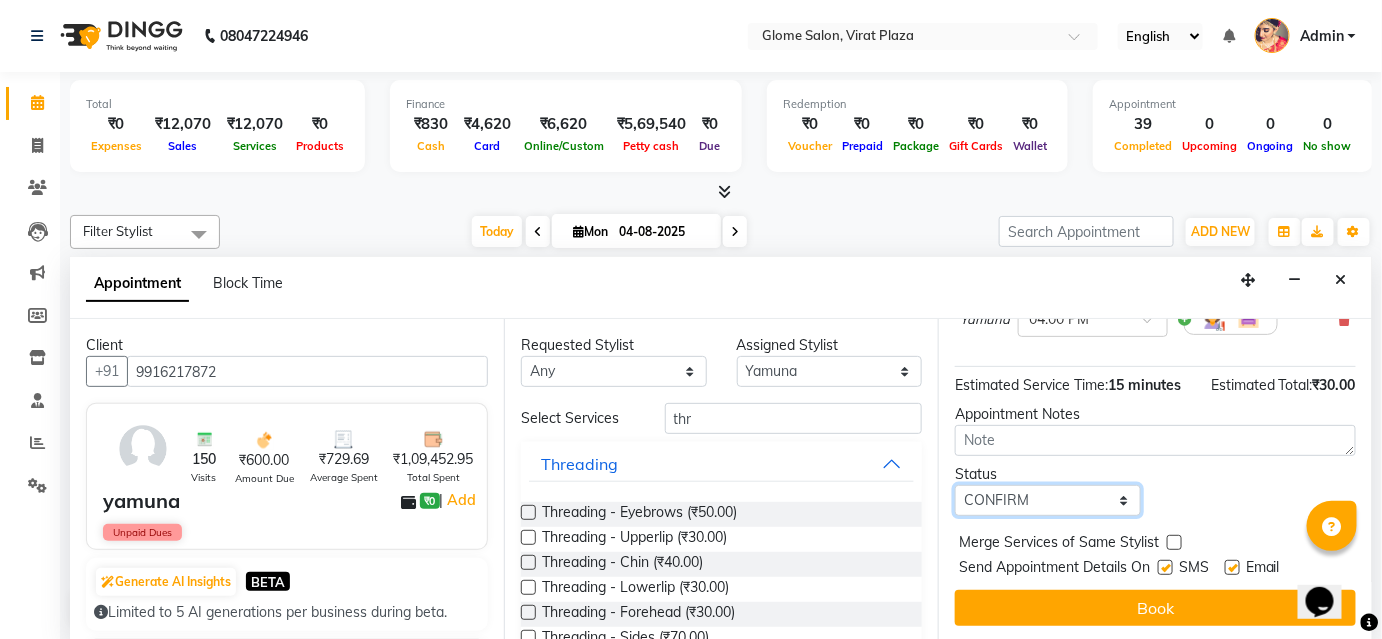 click on "Select TENTATIVE CONFIRM CHECK-IN UPCOMING" at bounding box center [1048, 500] 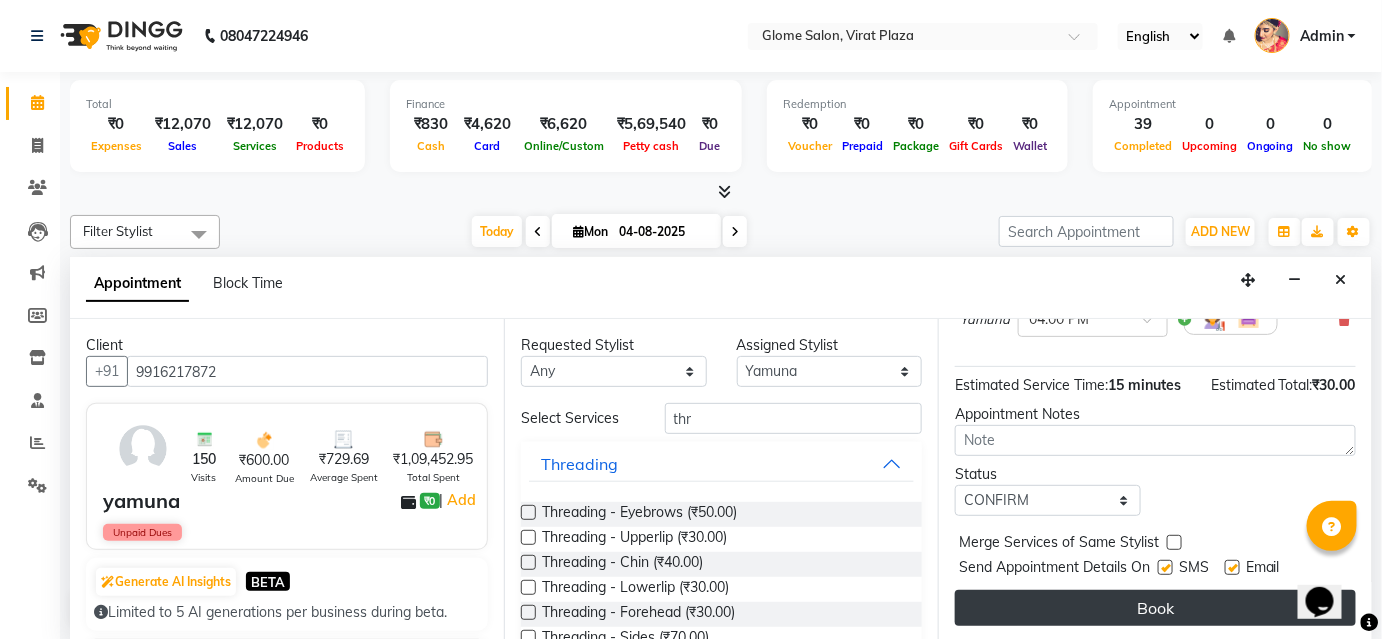 click on "Book" at bounding box center (1155, 608) 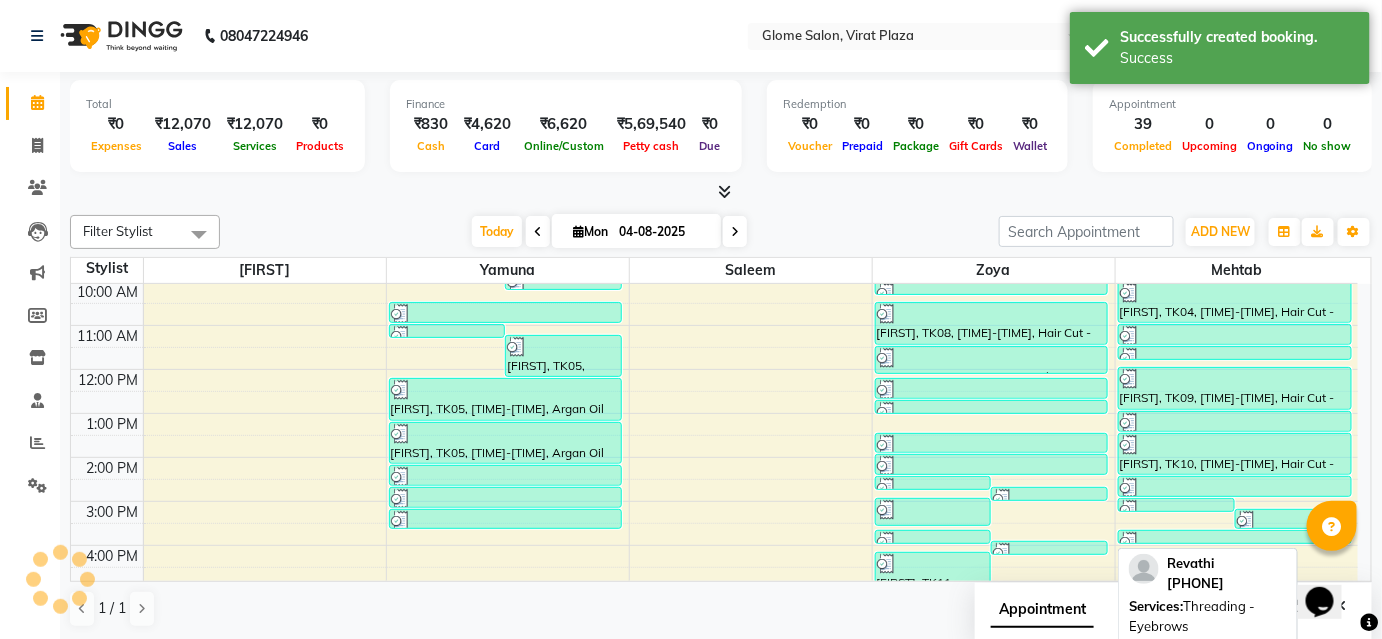 scroll, scrollTop: 0, scrollLeft: 0, axis: both 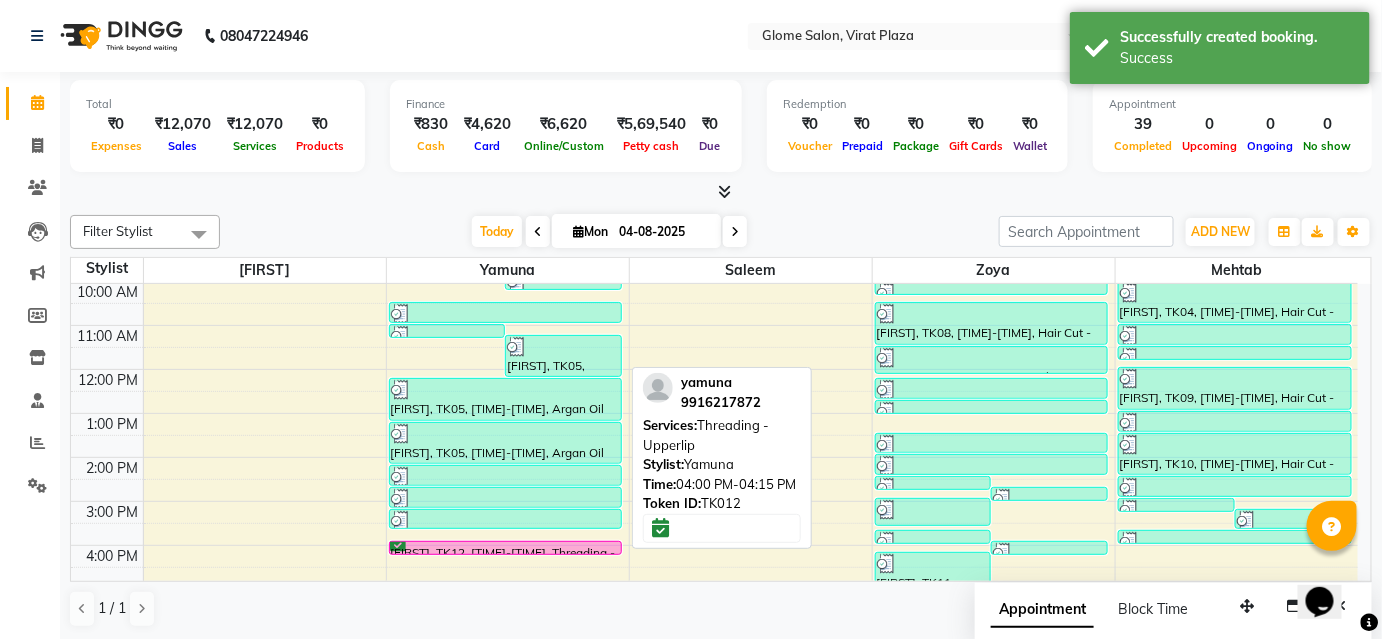 click at bounding box center [506, 554] 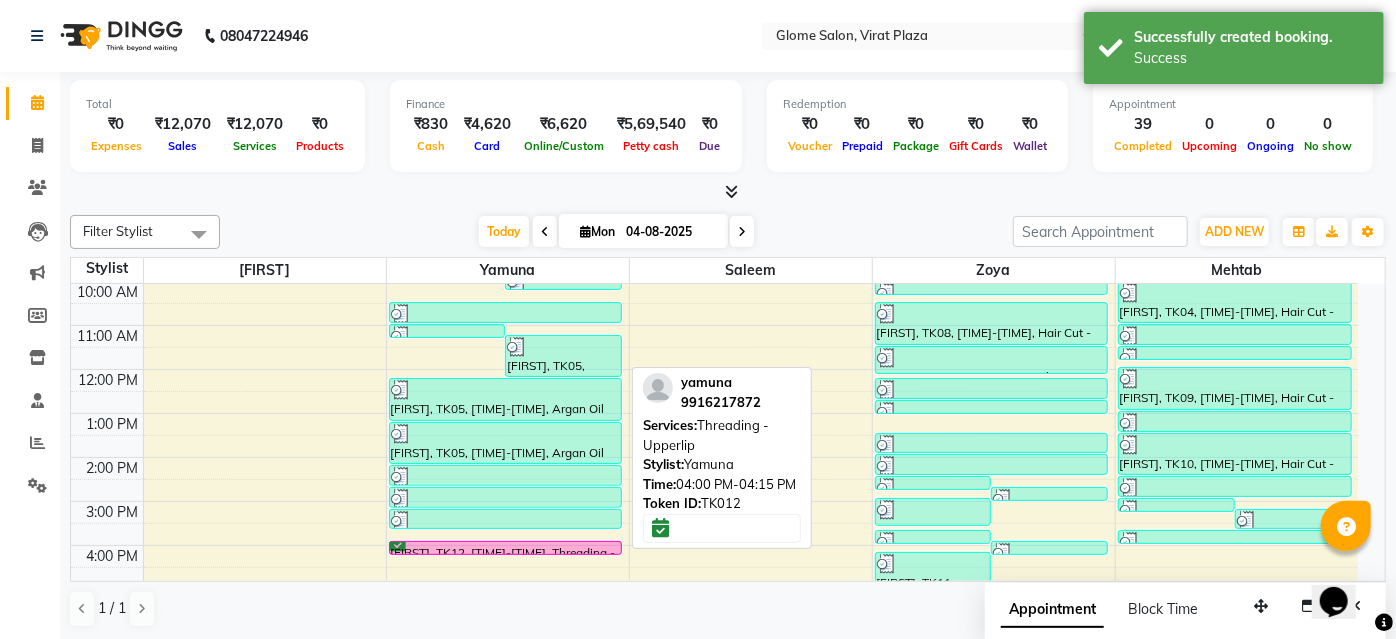 select on "6" 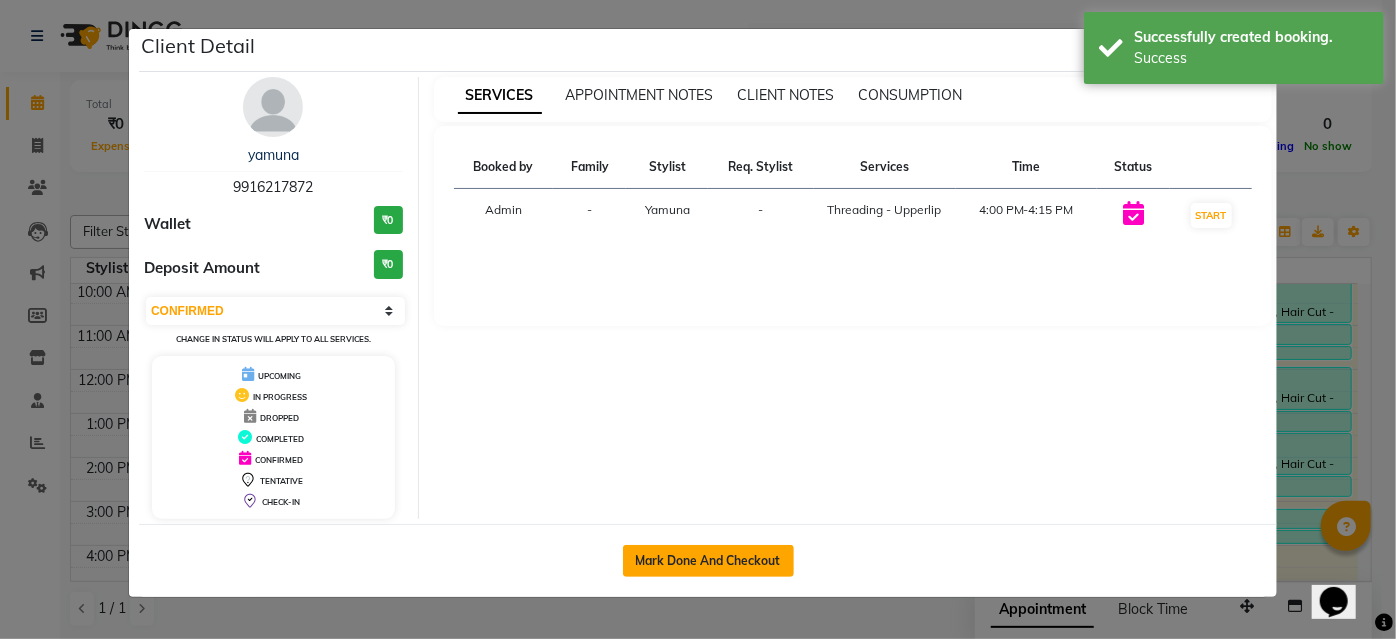 click on "Mark Done And Checkout" 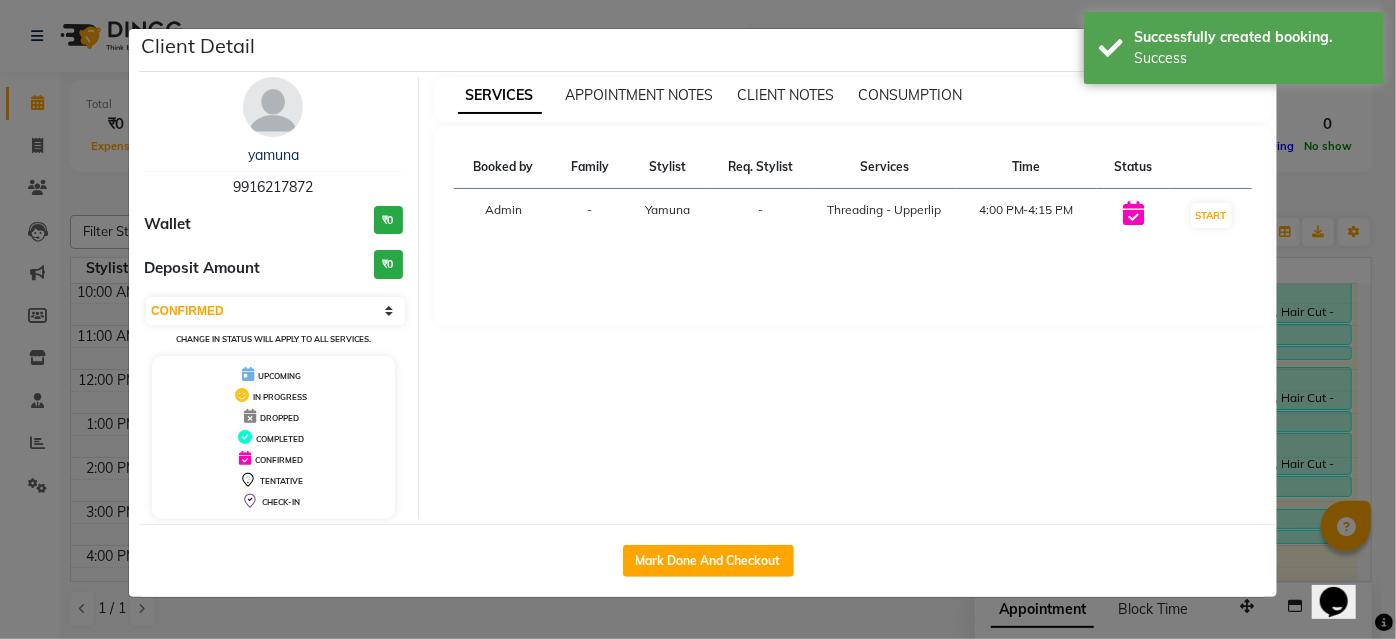 select on "5199" 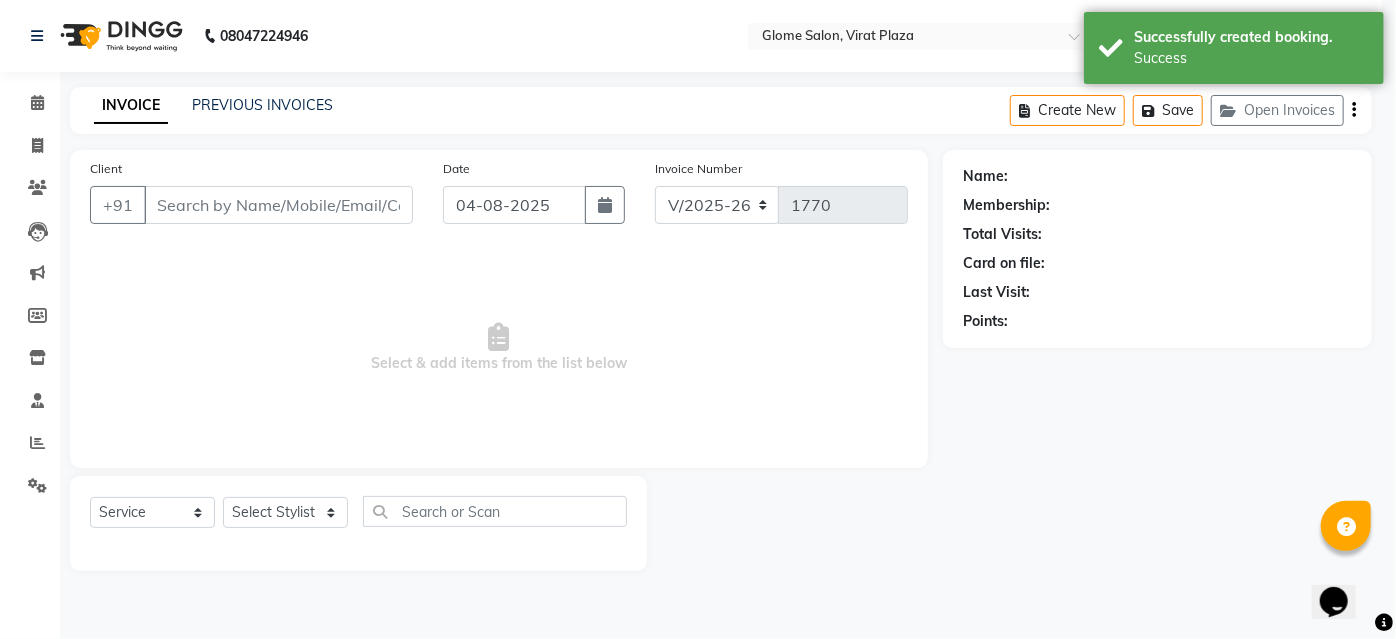 select on "3" 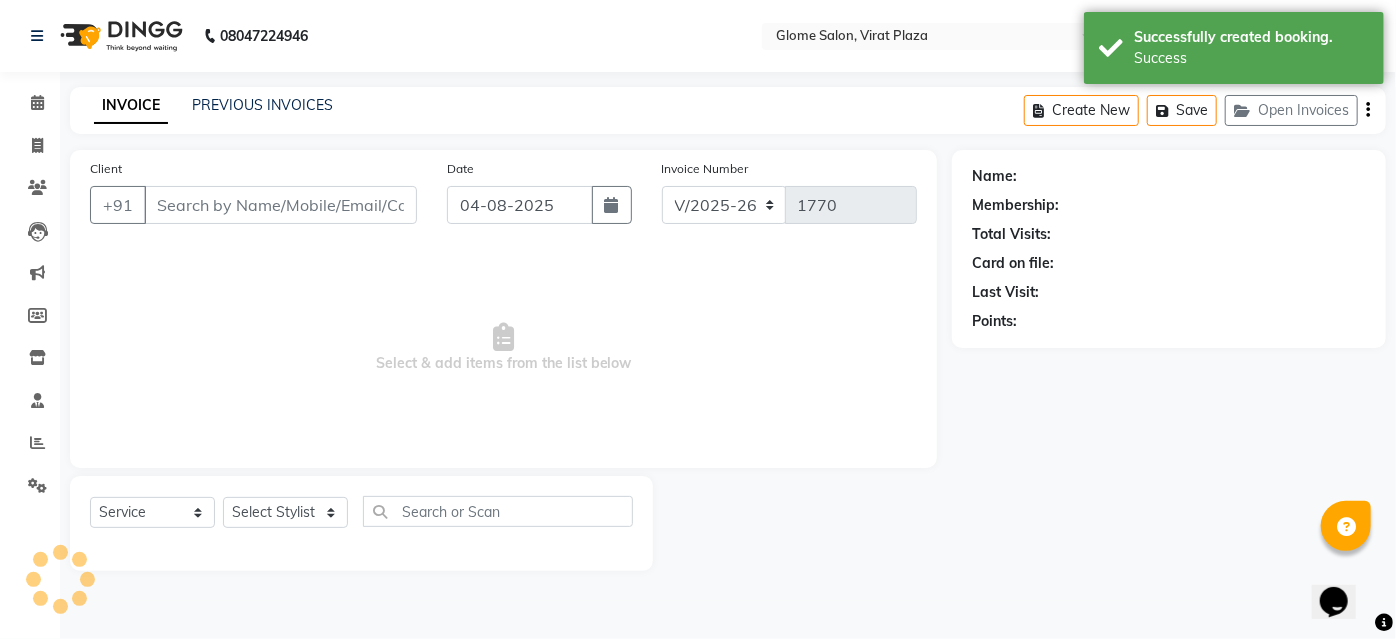 type on "9916217872" 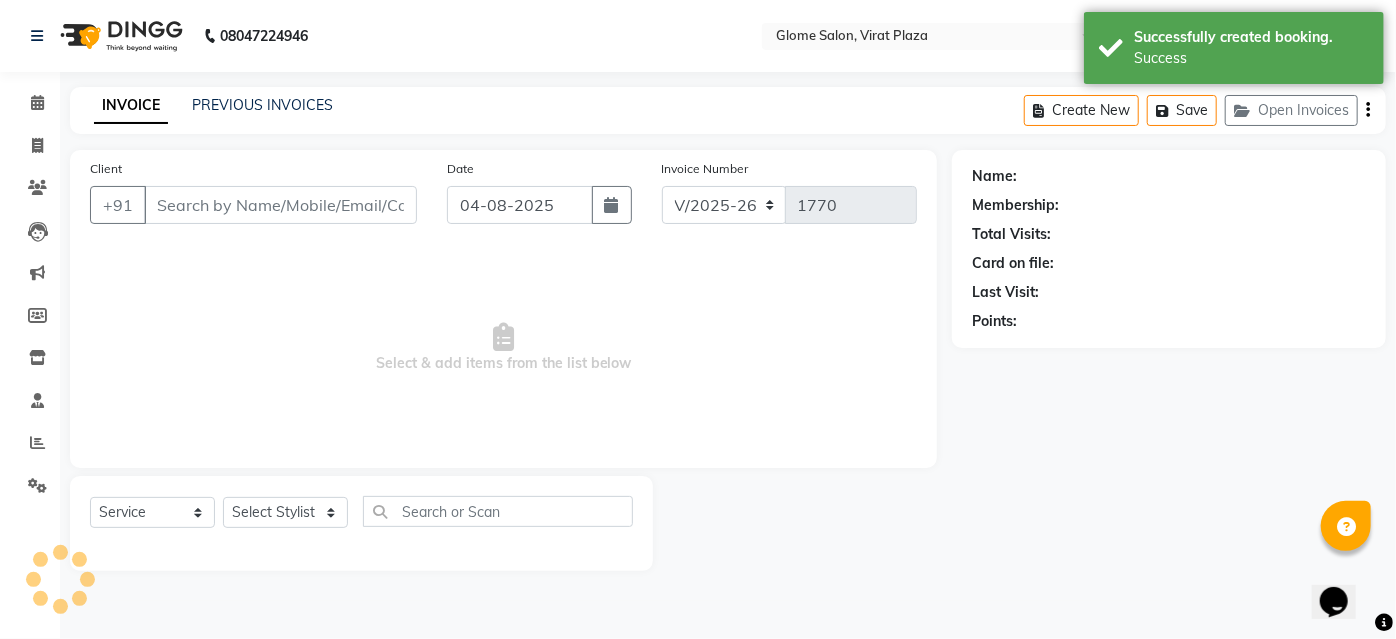 select on "34178" 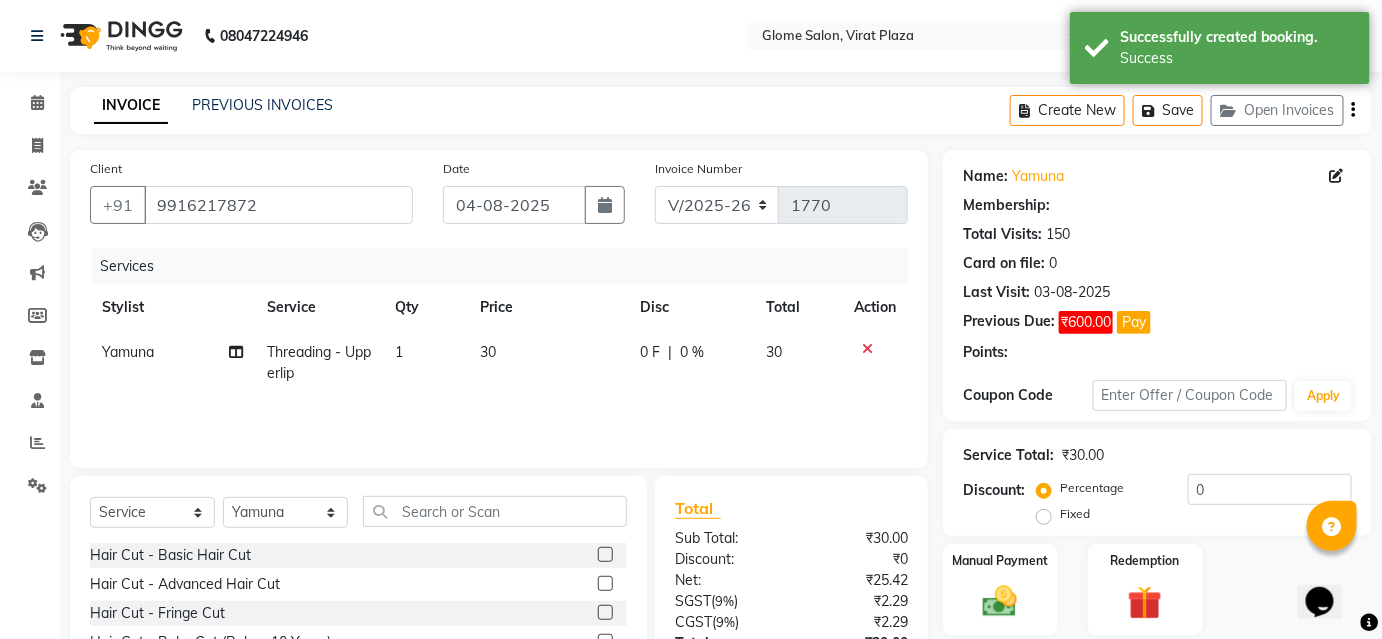 select on "1: Object" 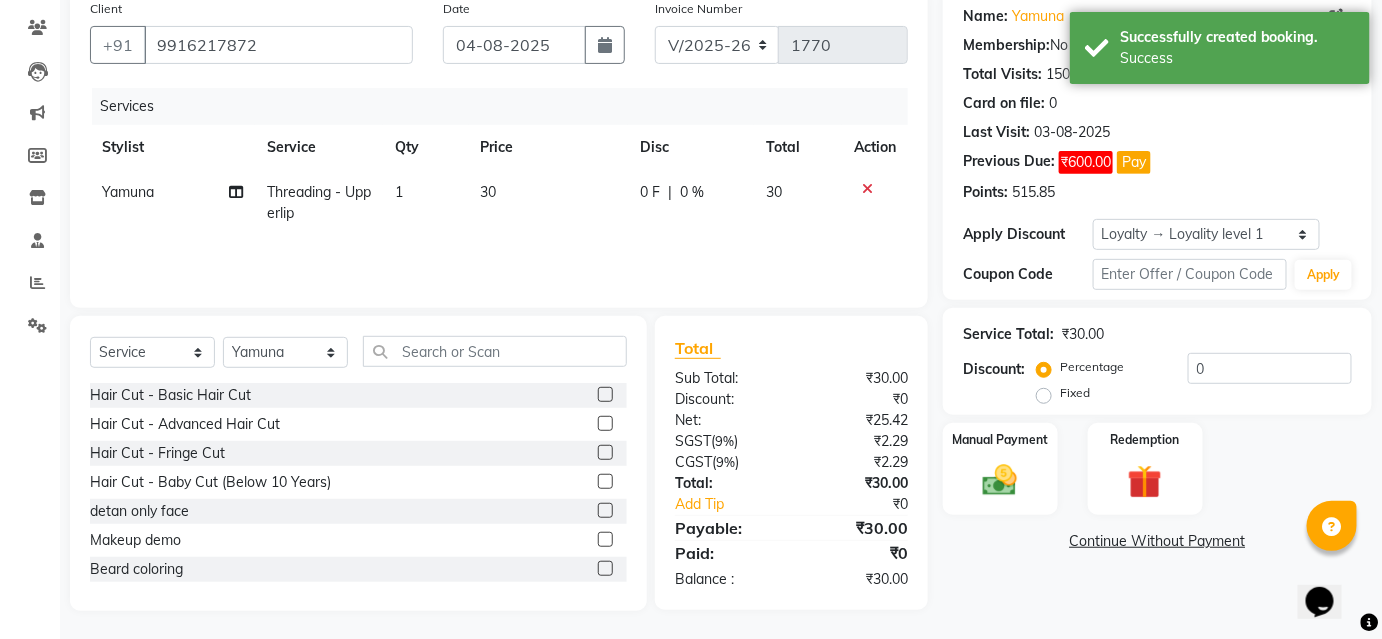 scroll, scrollTop: 161, scrollLeft: 0, axis: vertical 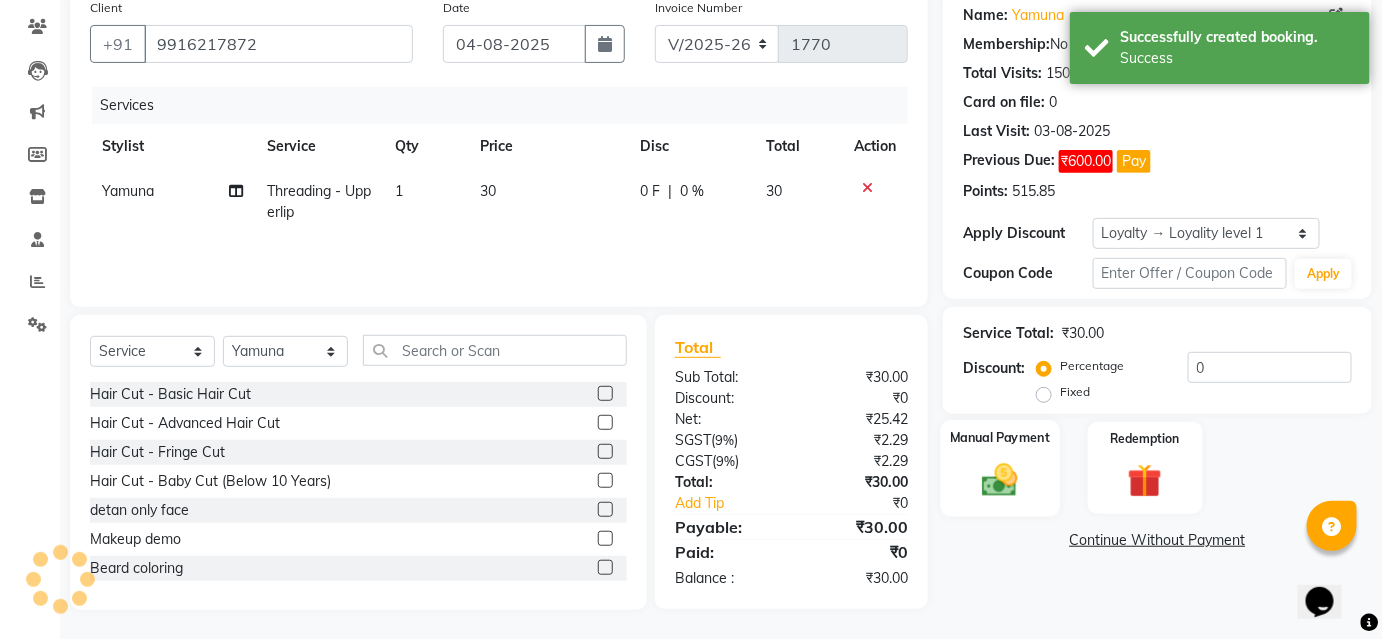 click on "Manual Payment" 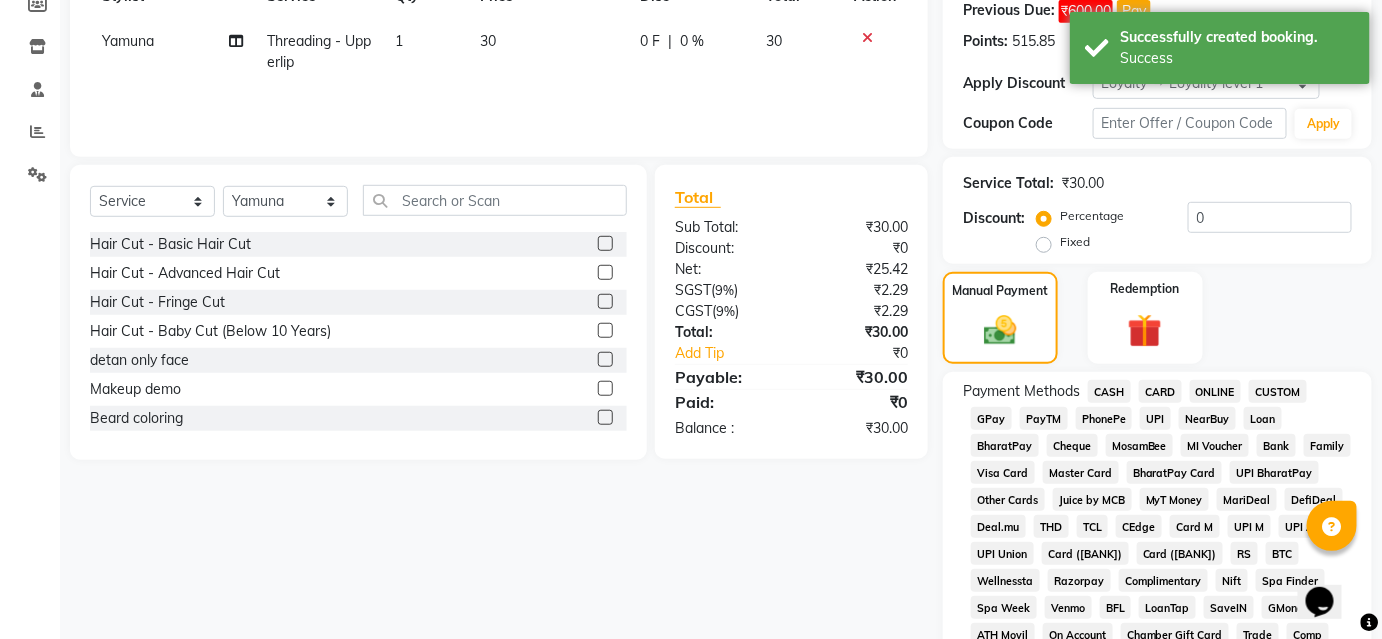 scroll, scrollTop: 343, scrollLeft: 0, axis: vertical 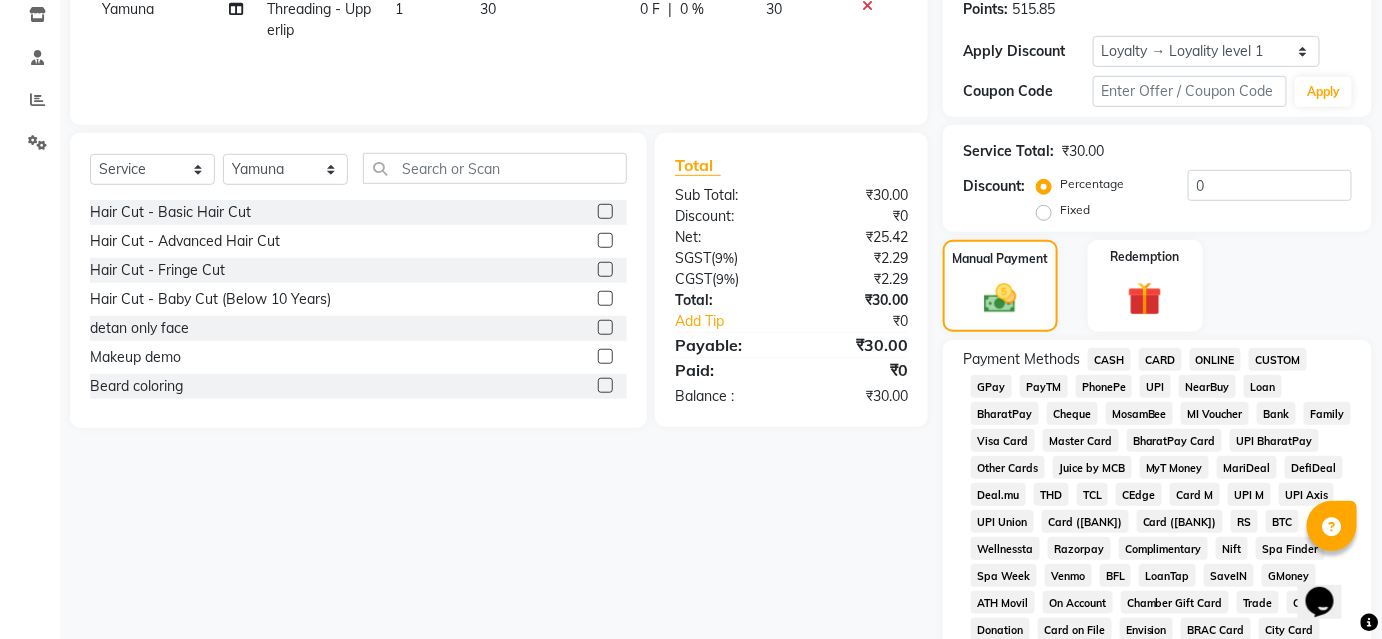 click on "UPI" 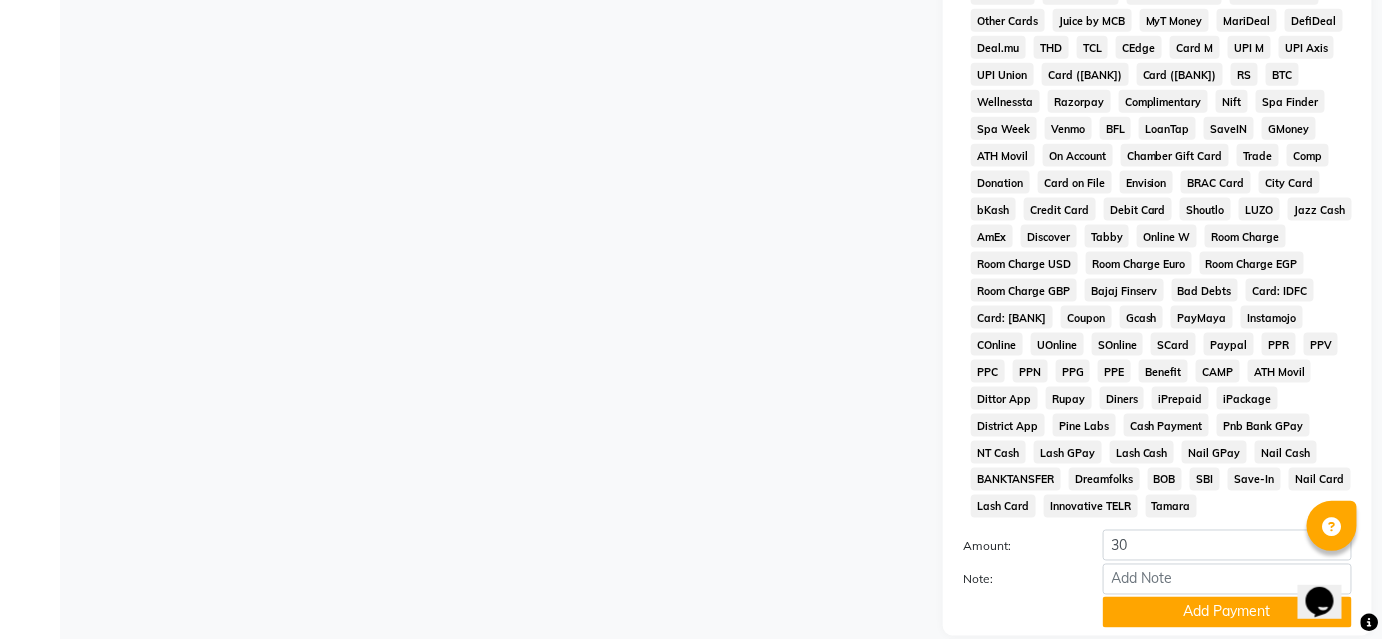 scroll, scrollTop: 936, scrollLeft: 0, axis: vertical 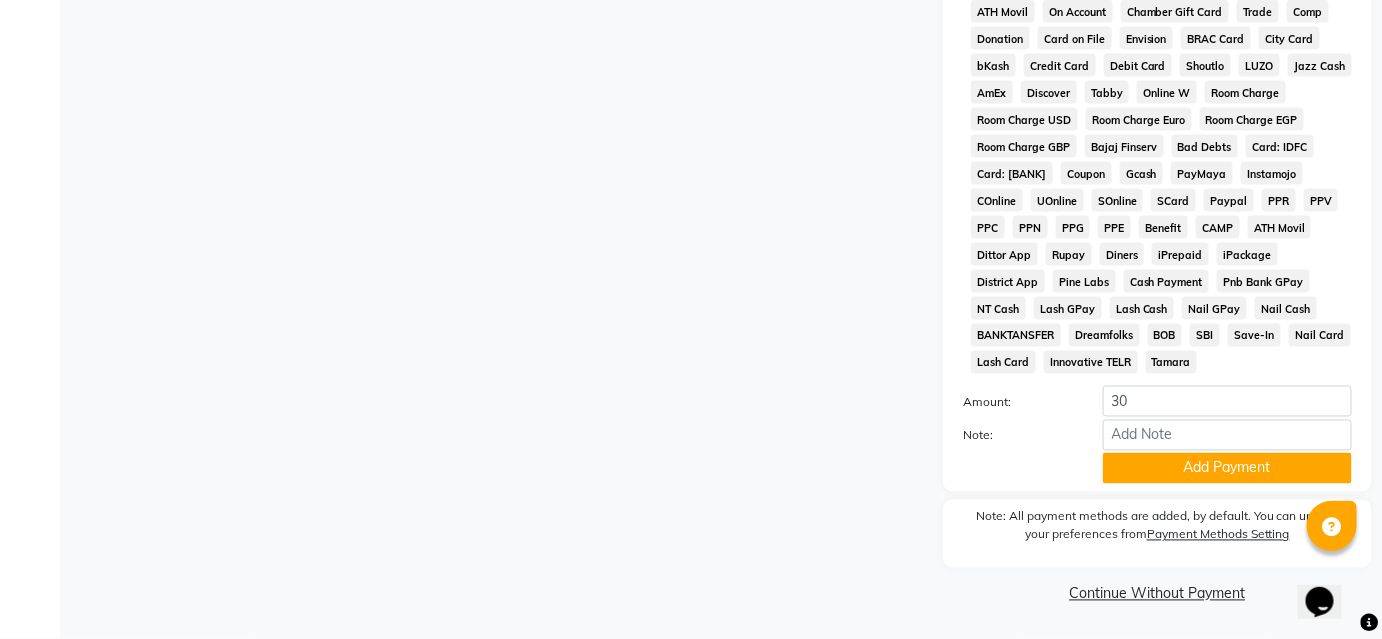 drag, startPoint x: 1166, startPoint y: 471, endPoint x: 1182, endPoint y: 550, distance: 80.60397 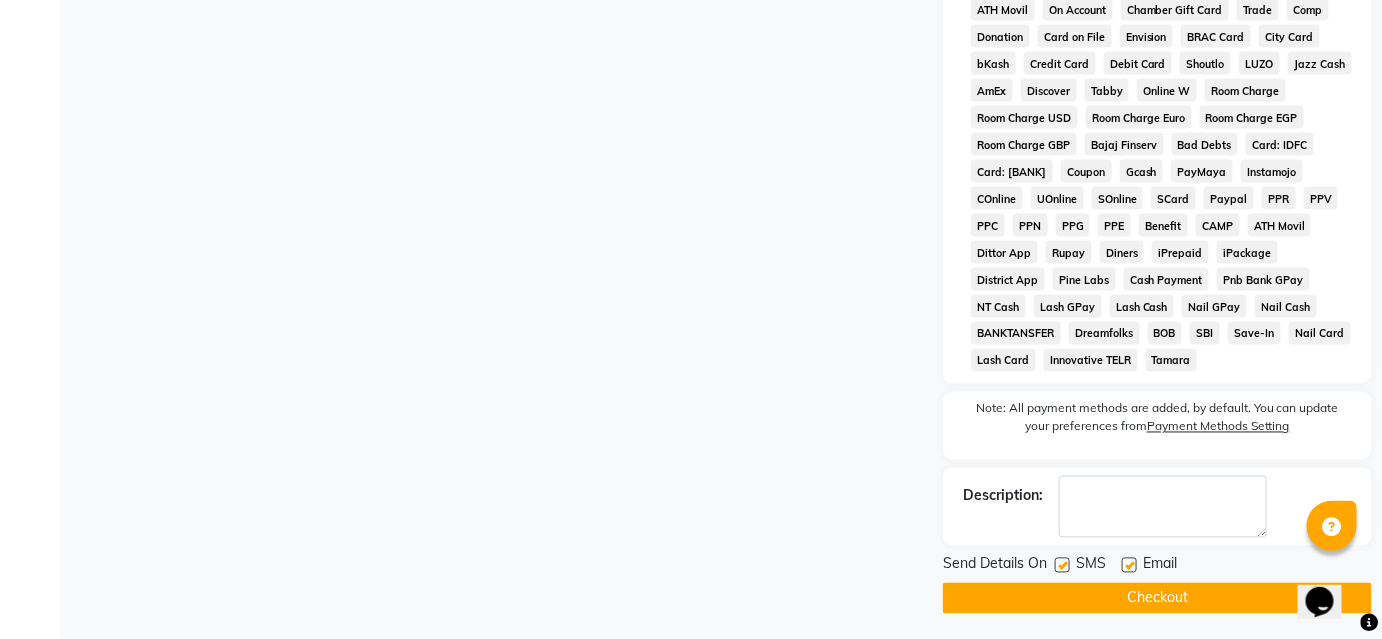 click on "Checkout" 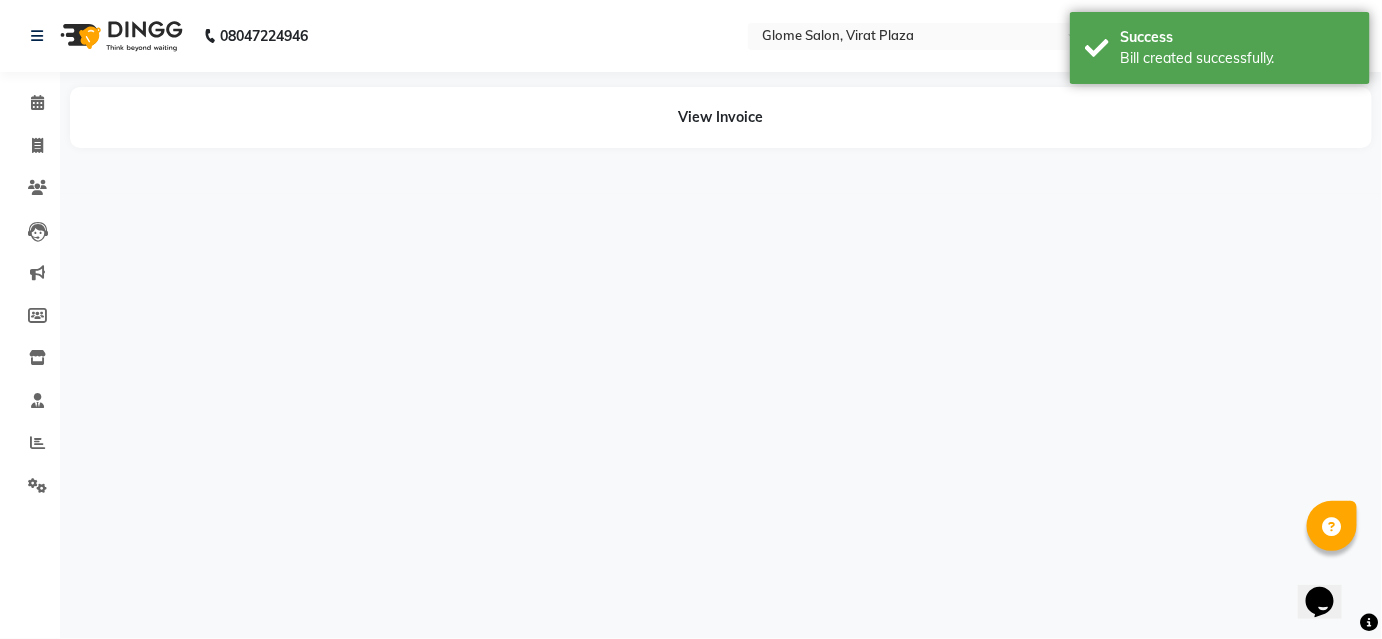 scroll, scrollTop: 0, scrollLeft: 0, axis: both 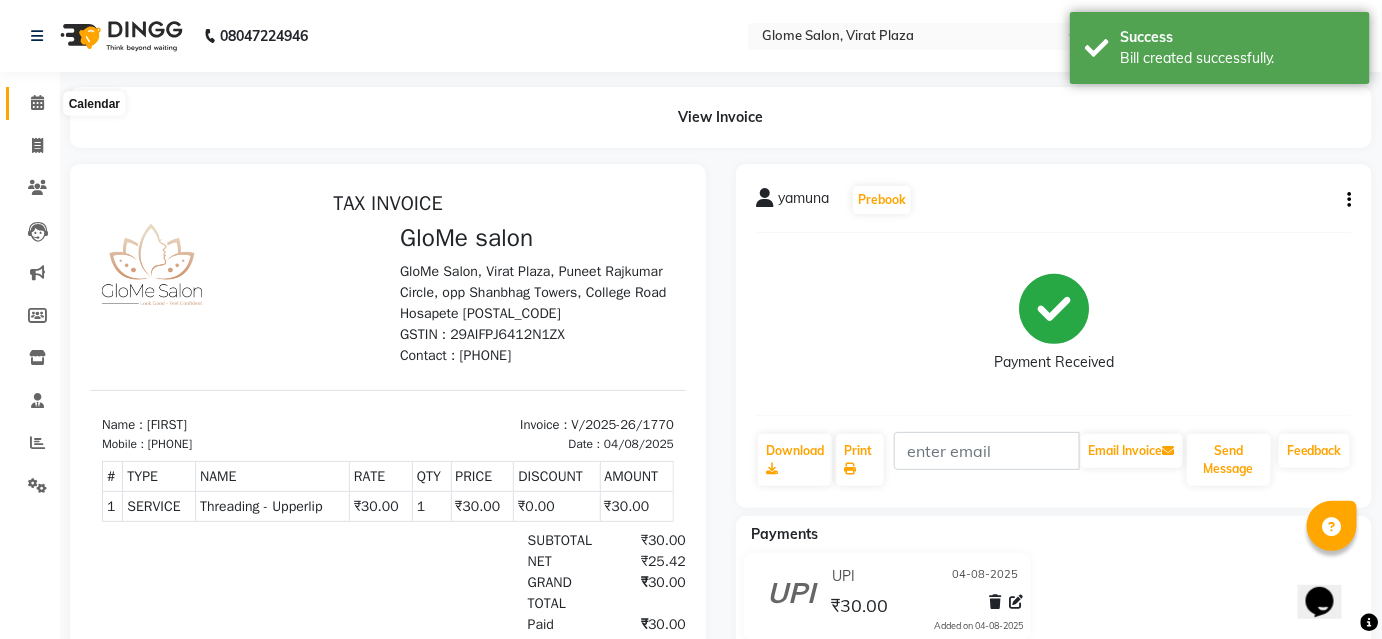 click 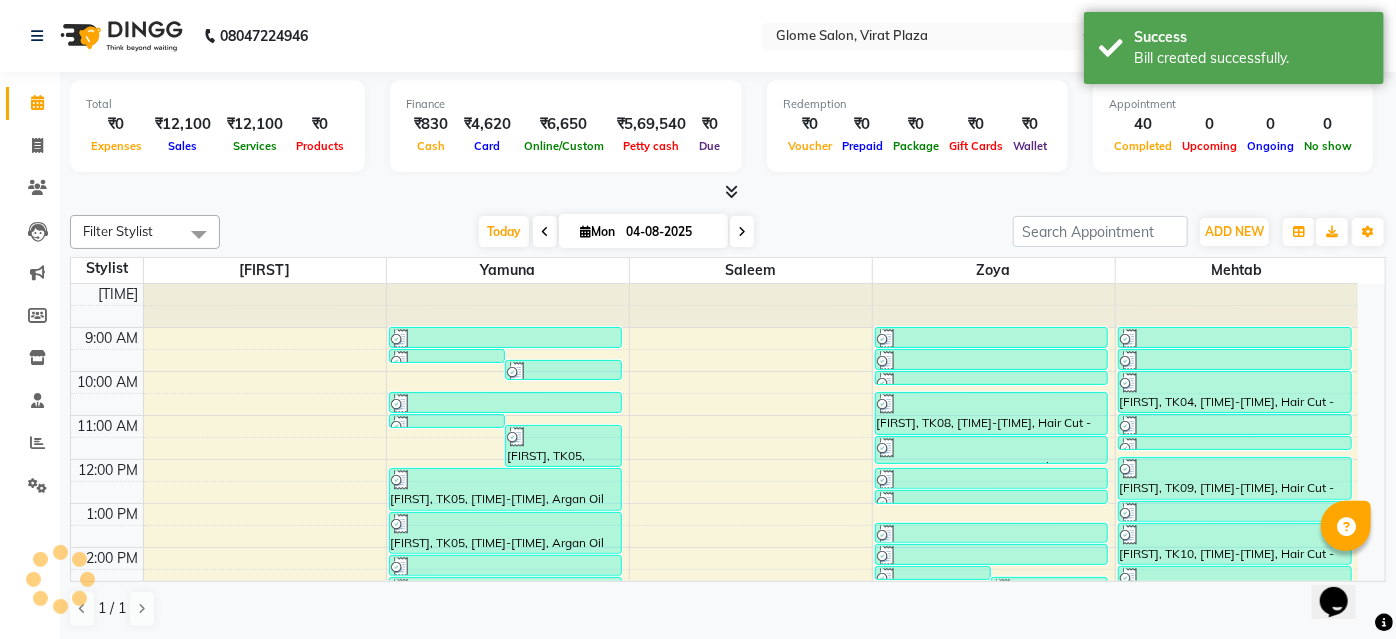 scroll, scrollTop: 0, scrollLeft: 0, axis: both 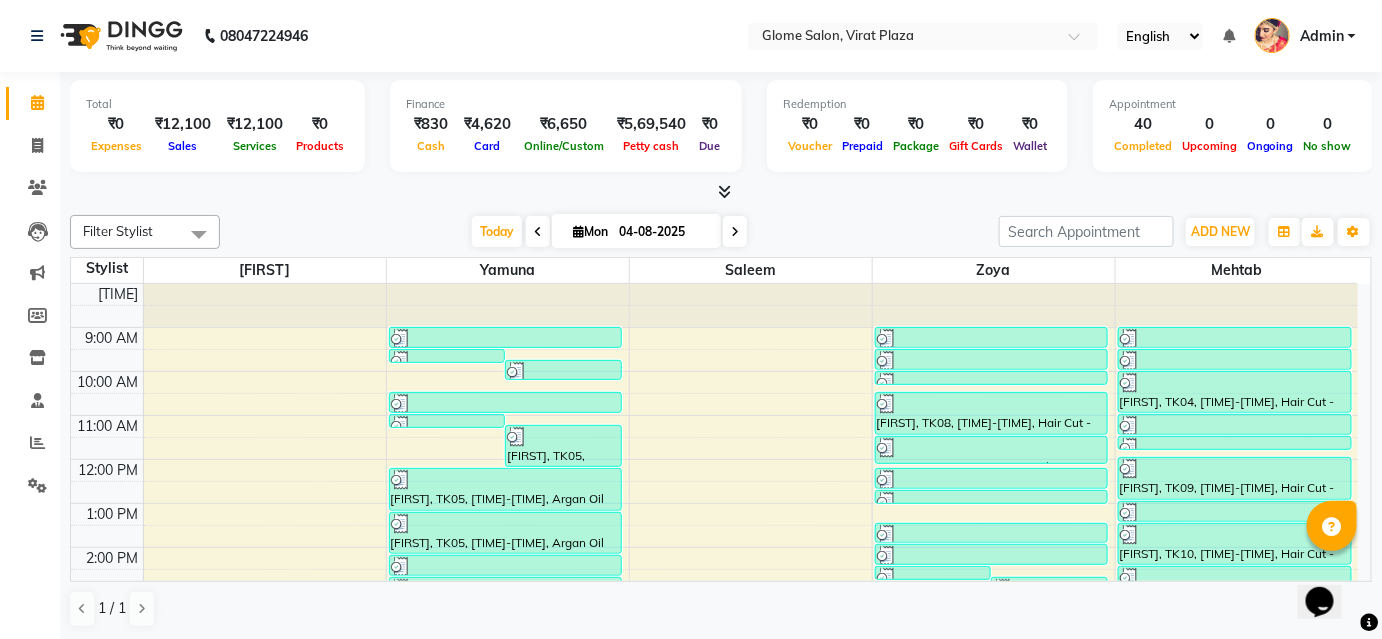 click on "Admin" at bounding box center (1322, 36) 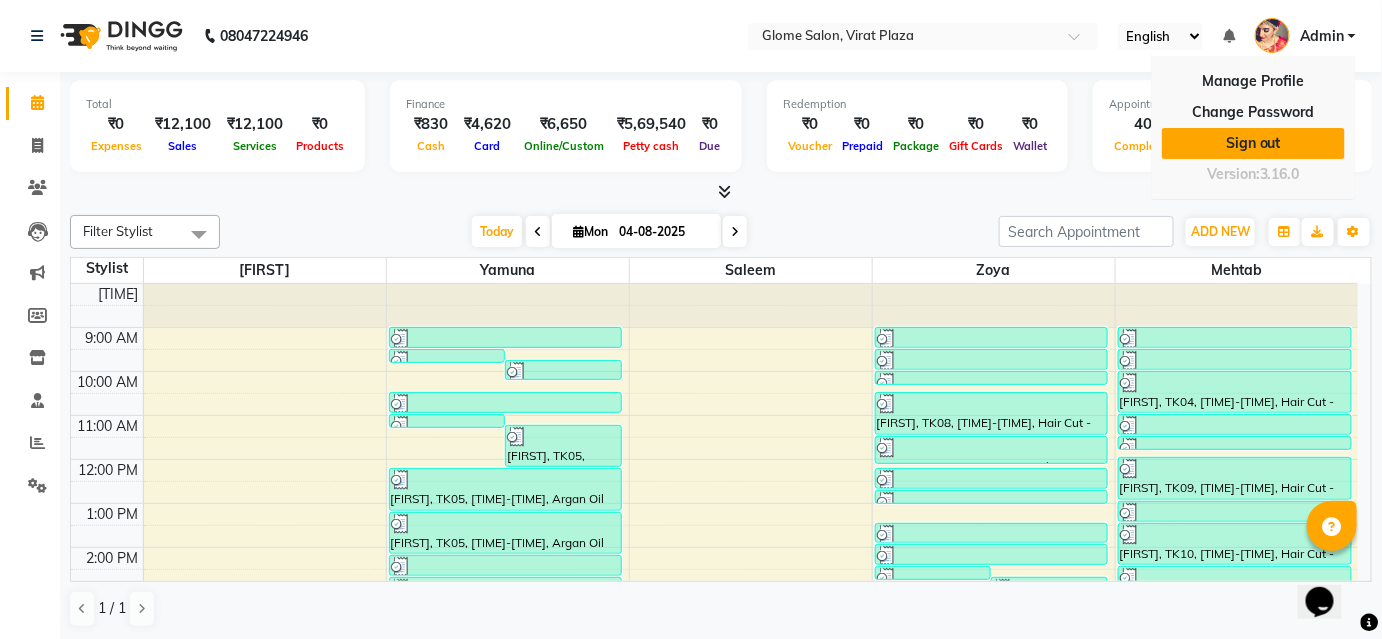 click on "Sign out" at bounding box center (1253, 143) 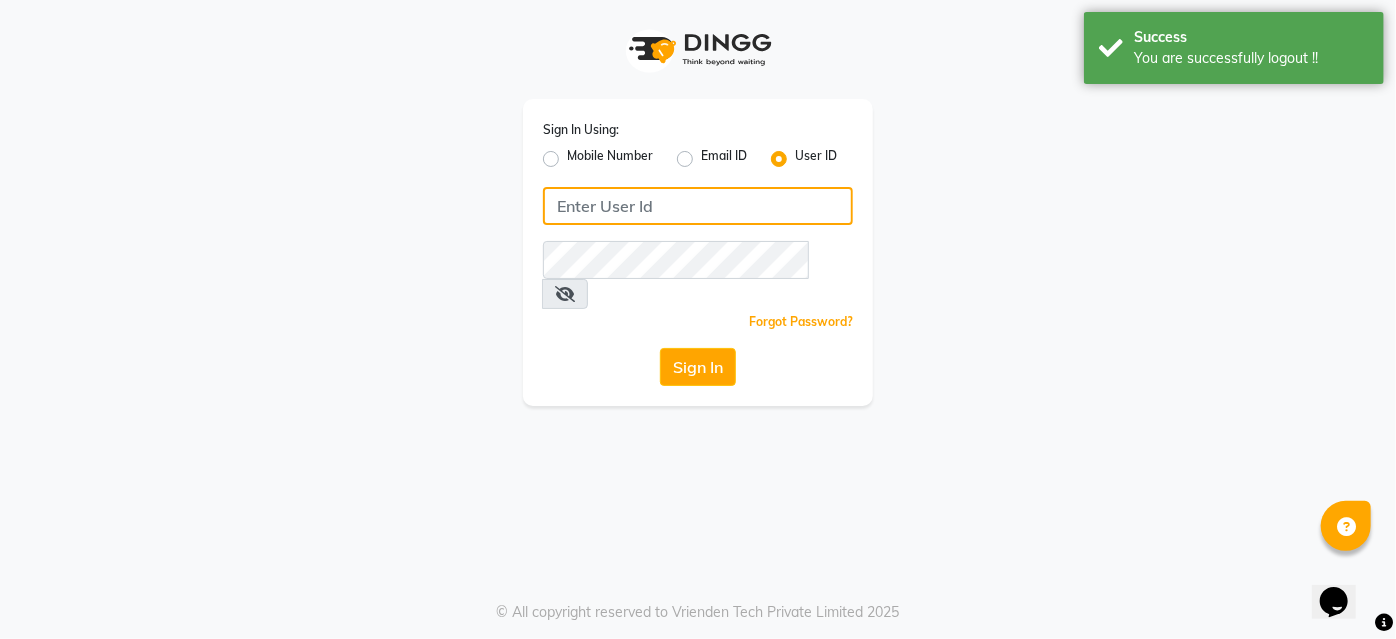 type on "Glome" 